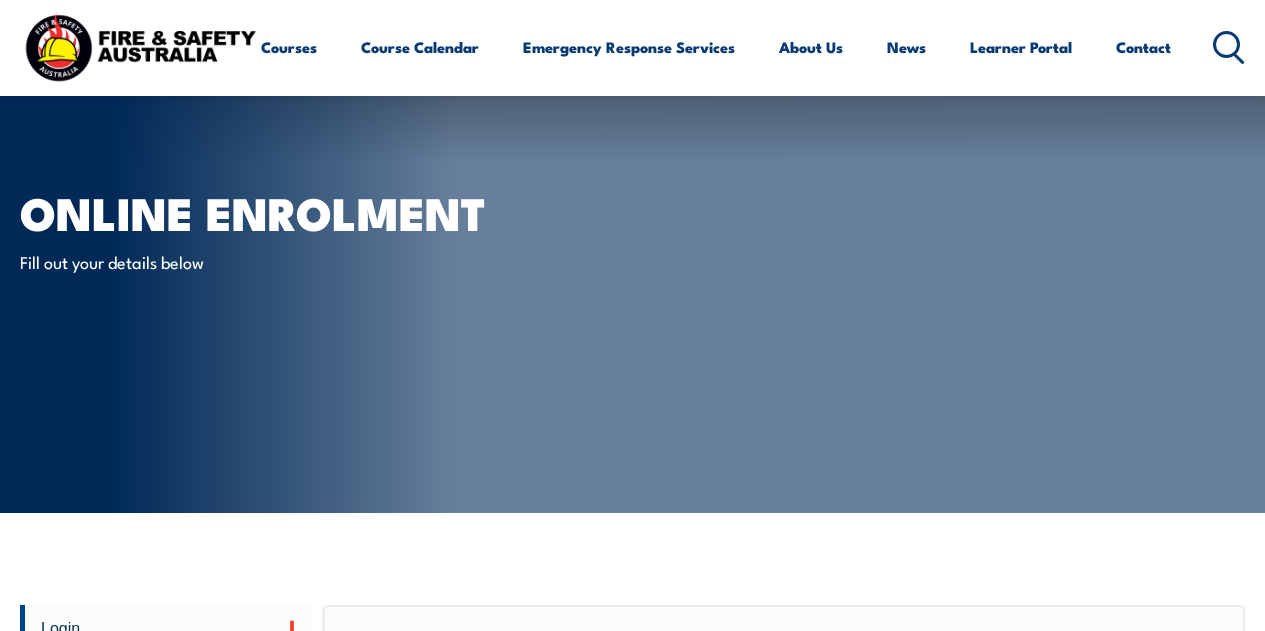 scroll, scrollTop: 488, scrollLeft: 0, axis: vertical 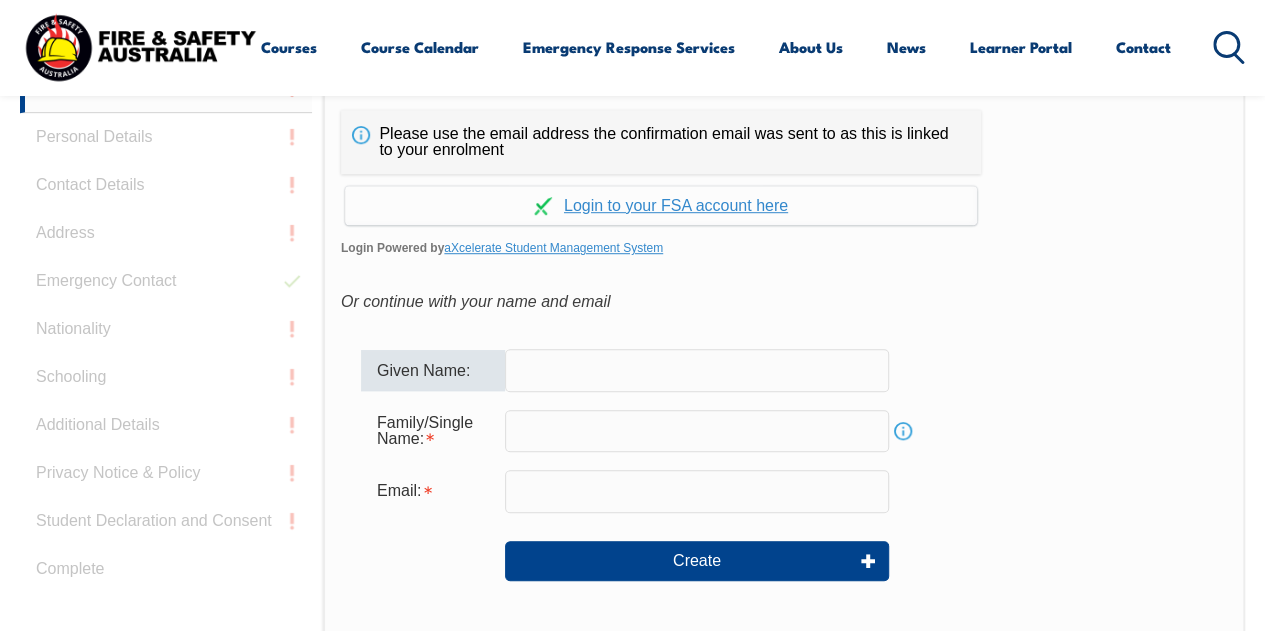 click at bounding box center [697, 370] 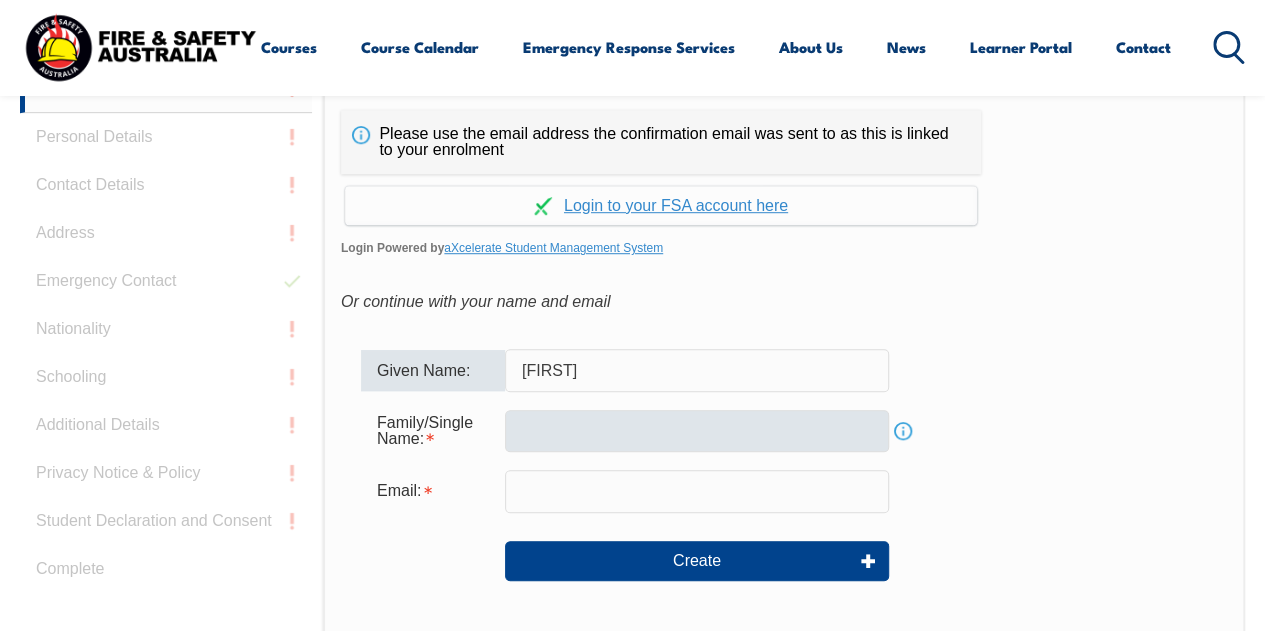 type on "[NAME]" 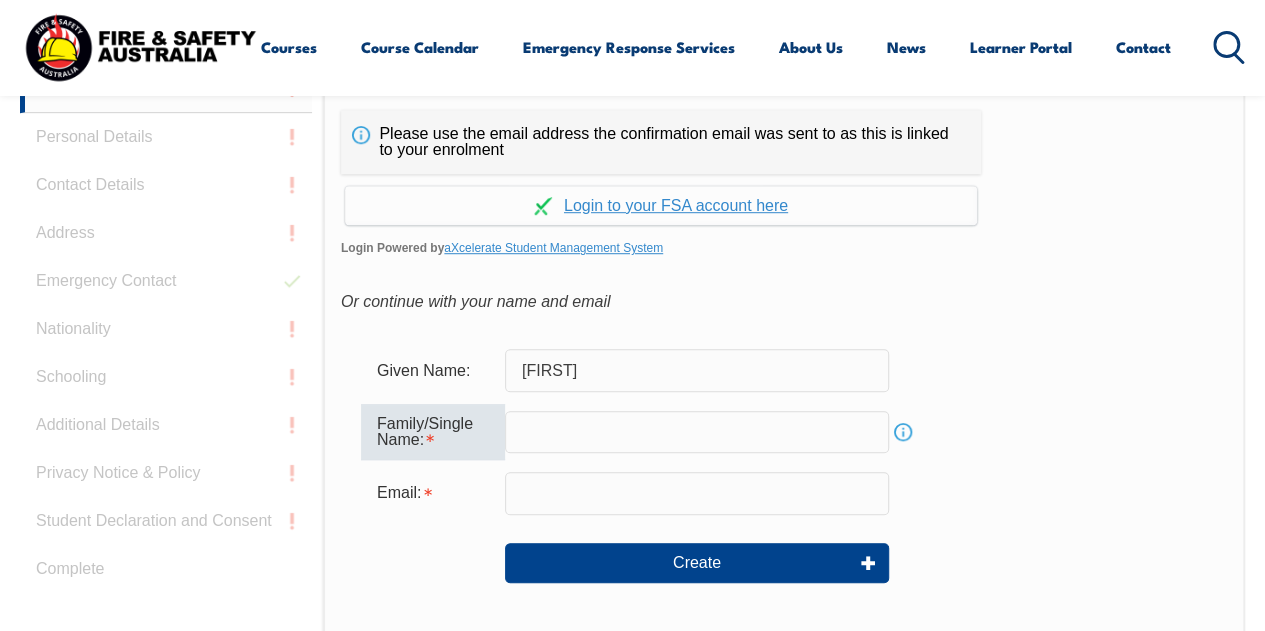 click at bounding box center [697, 432] 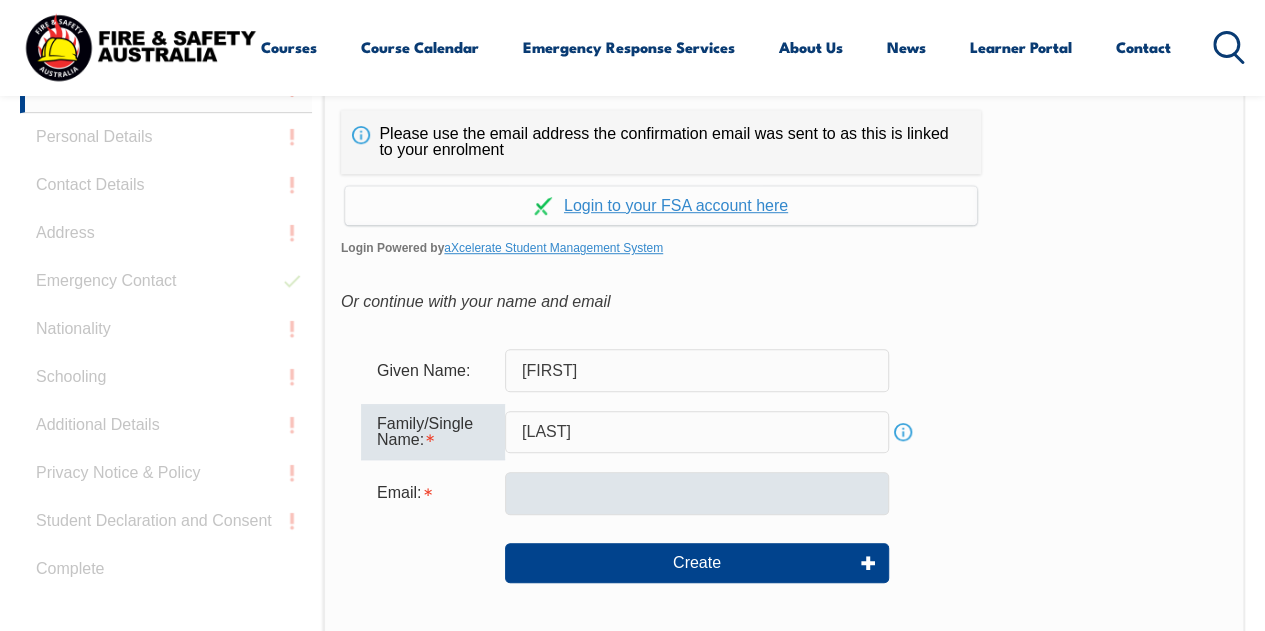 type on "Marripudagala" 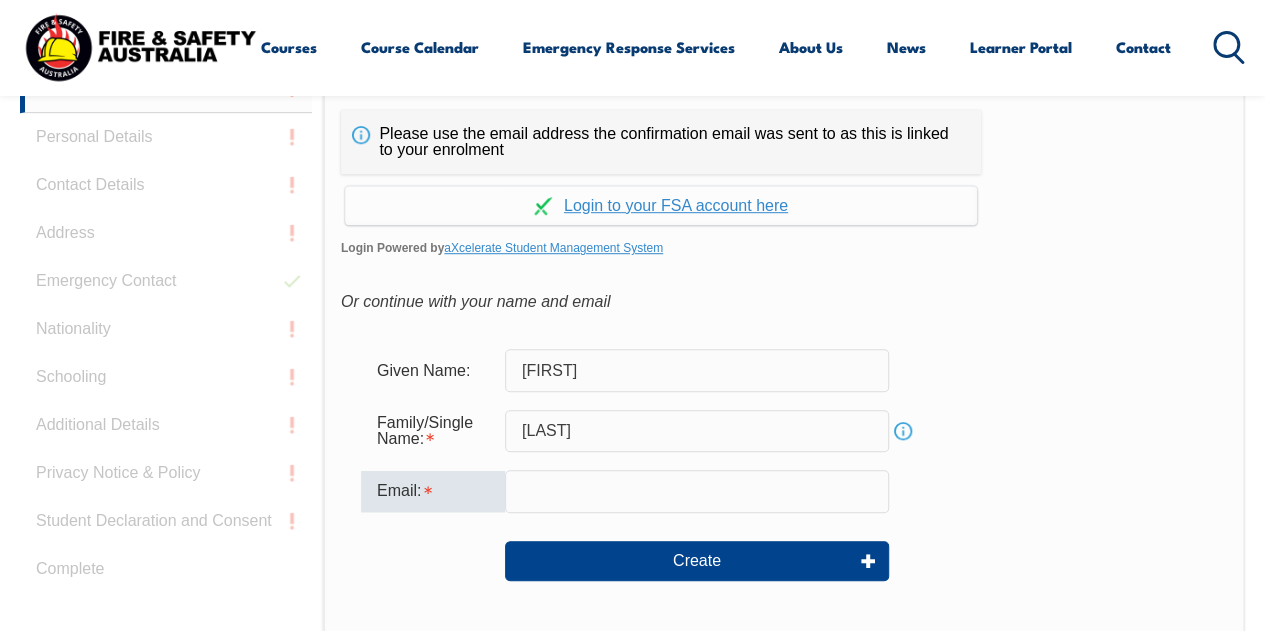 click at bounding box center (697, 491) 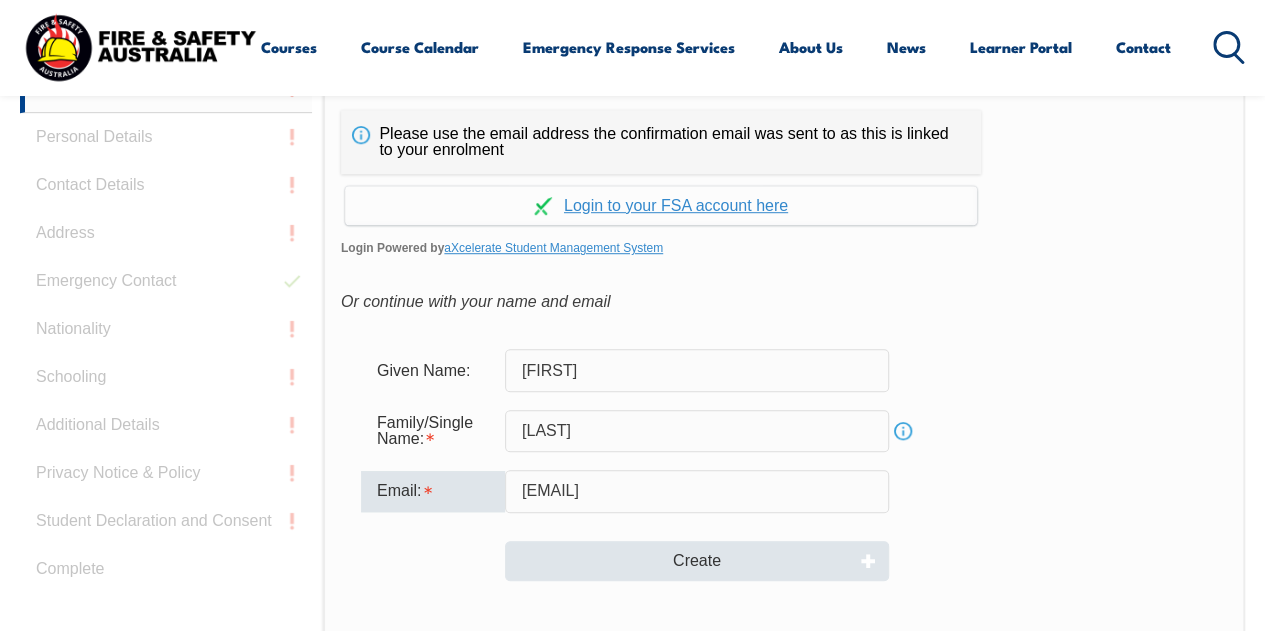 type on "sidhuaero143@gmail.com" 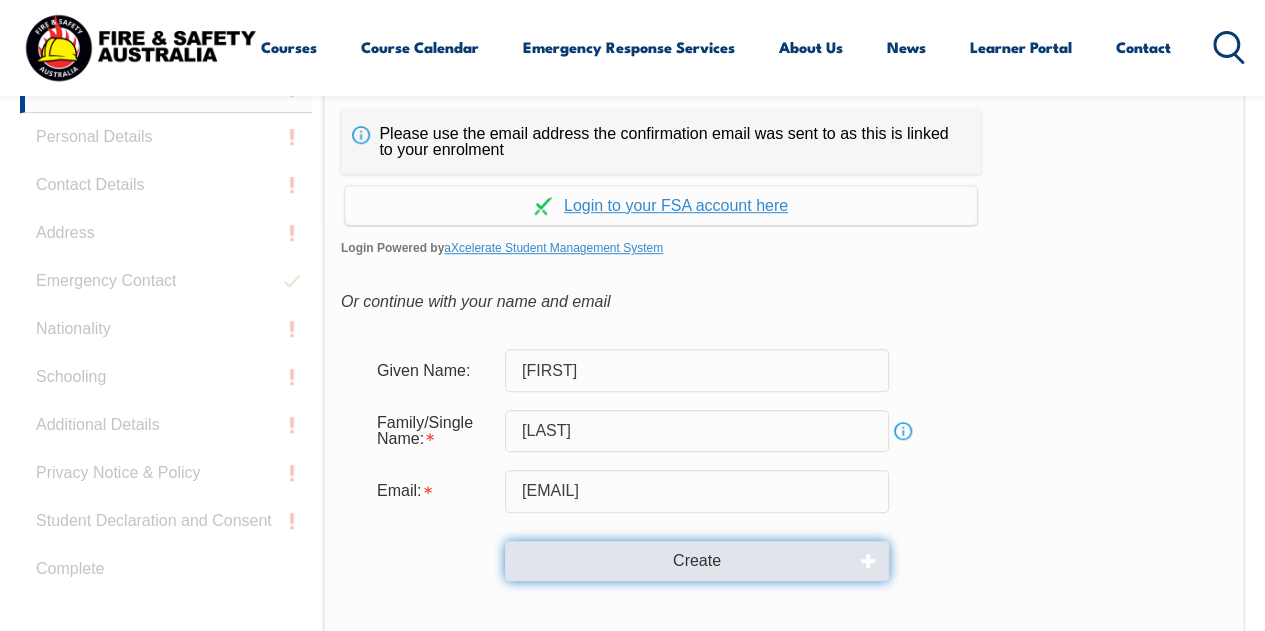 click on "Create" at bounding box center [697, 561] 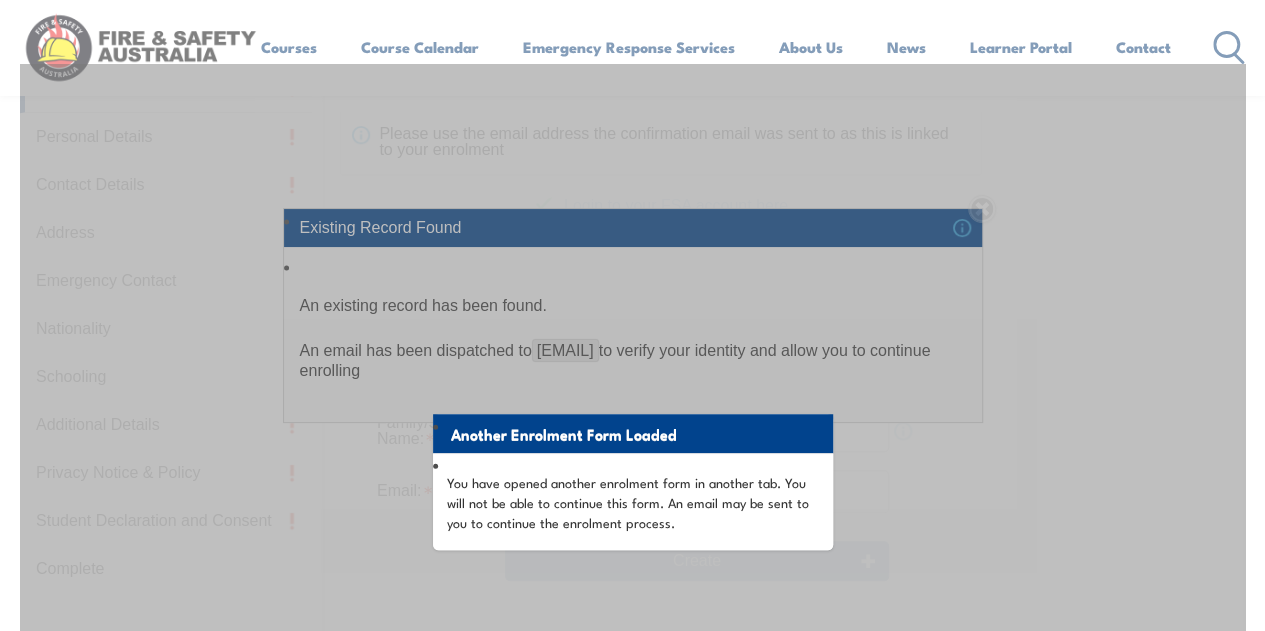 drag, startPoint x: 726, startPoint y: 361, endPoint x: 984, endPoint y: 204, distance: 302.0149 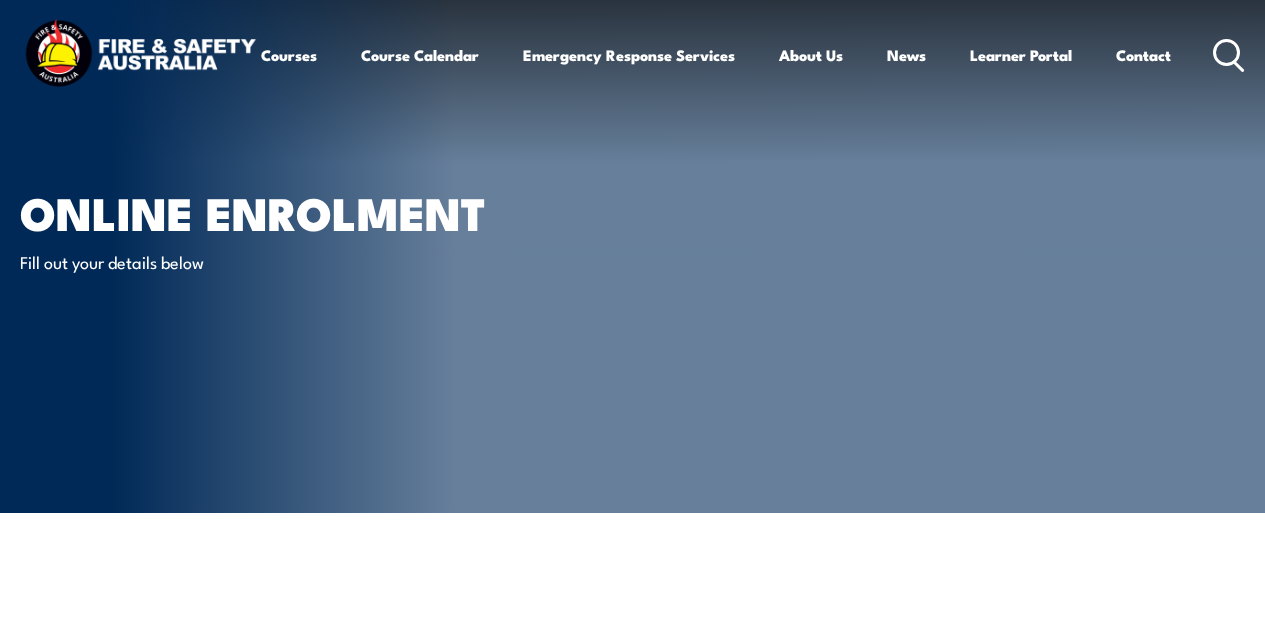 scroll, scrollTop: 0, scrollLeft: 0, axis: both 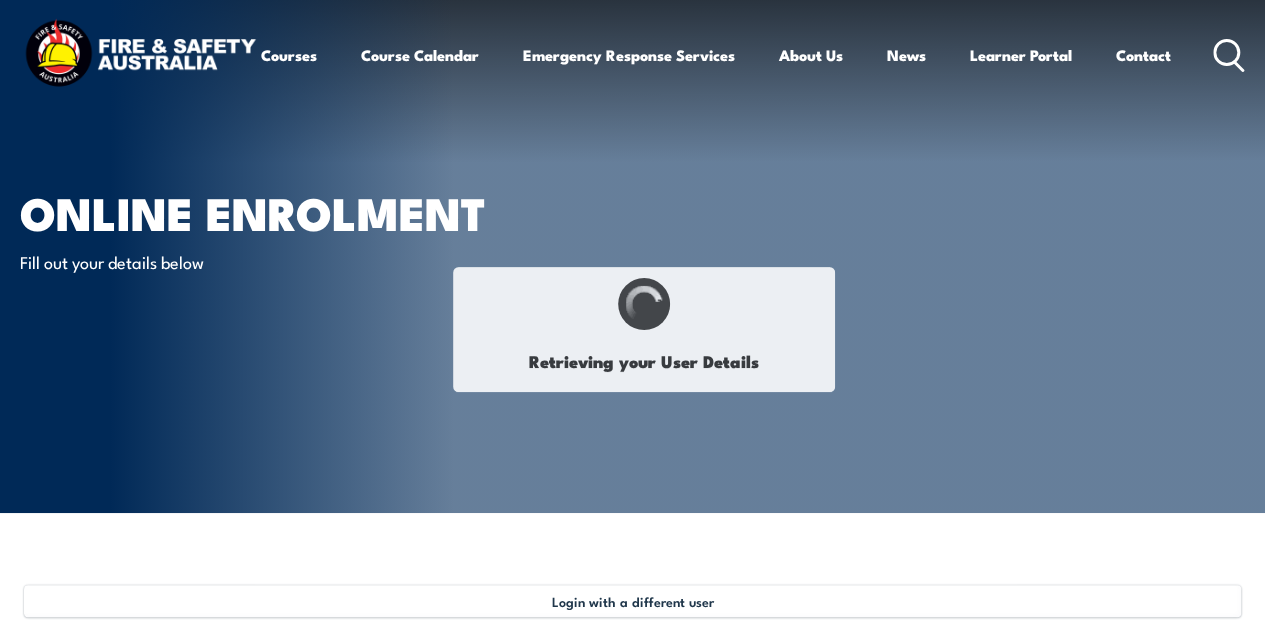 select on "Mr" 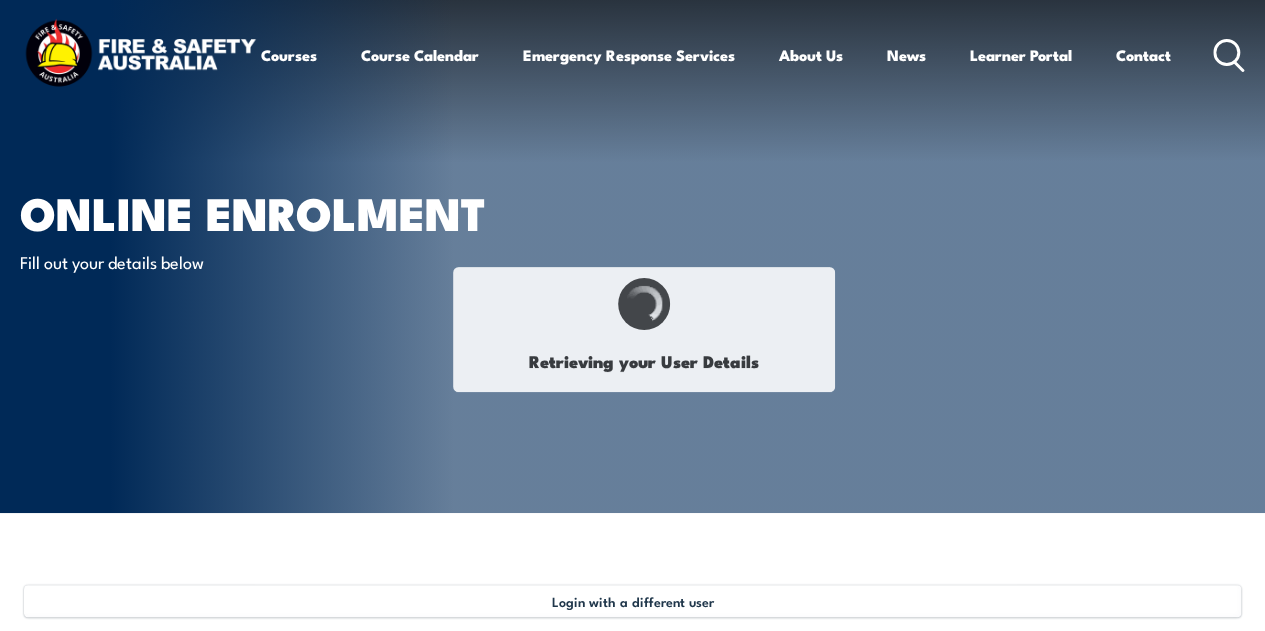 type on "Siddhartha" 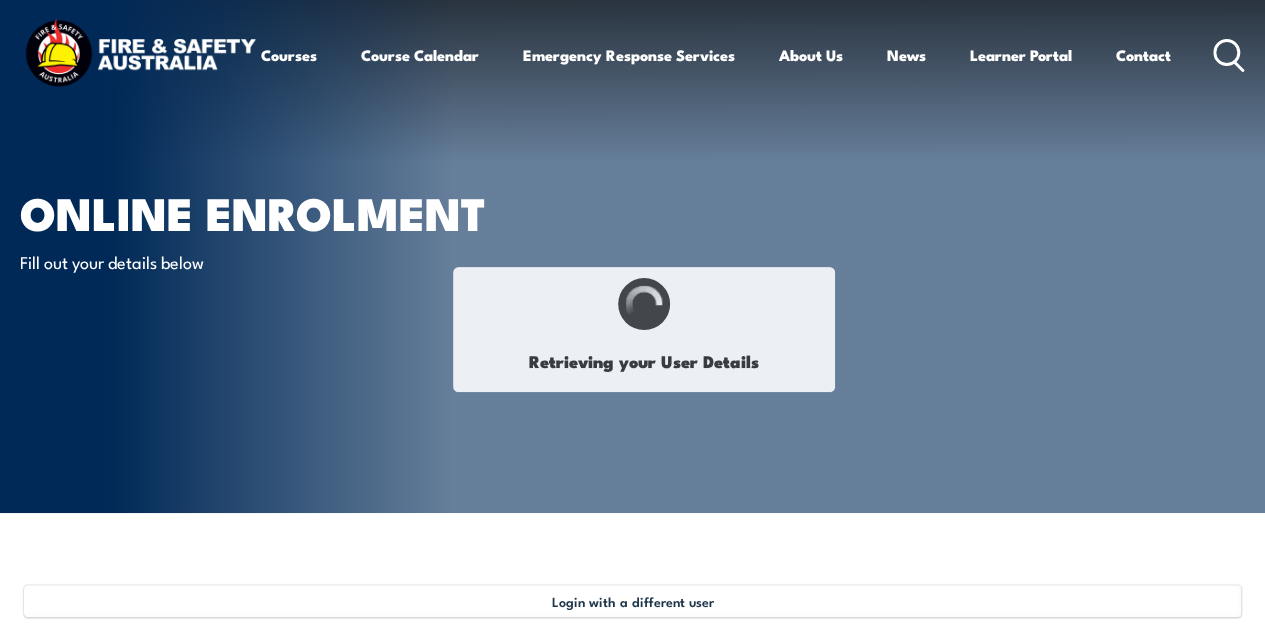 type on "Marripudagala" 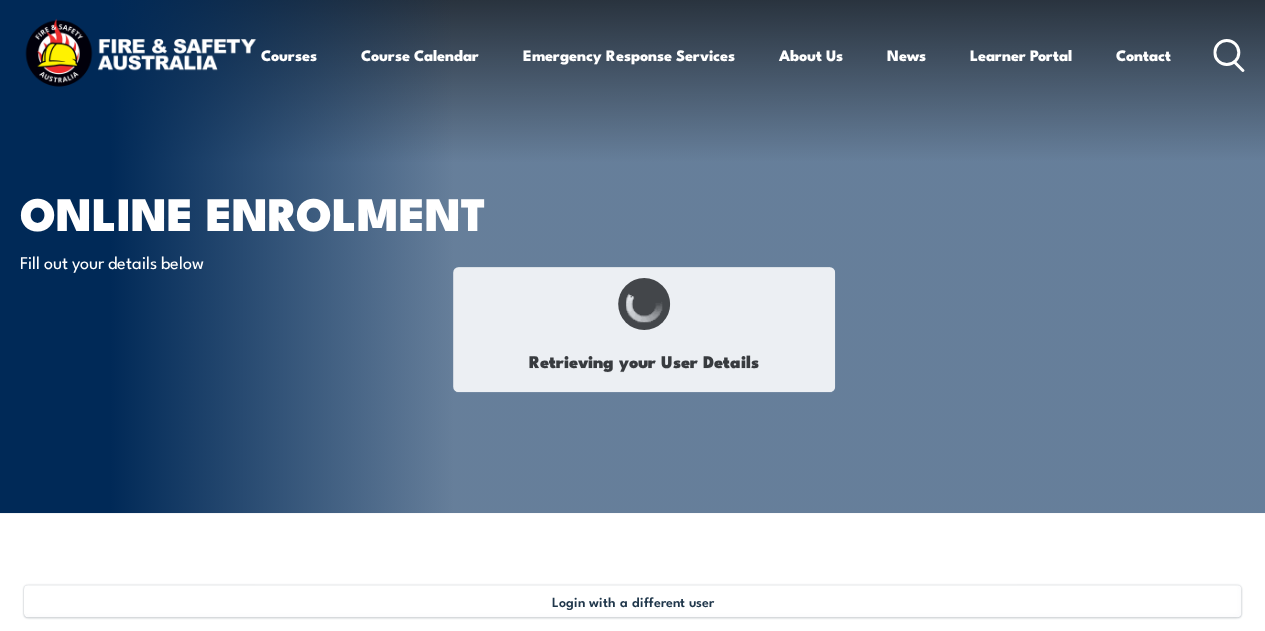 type on "September 6, 1996" 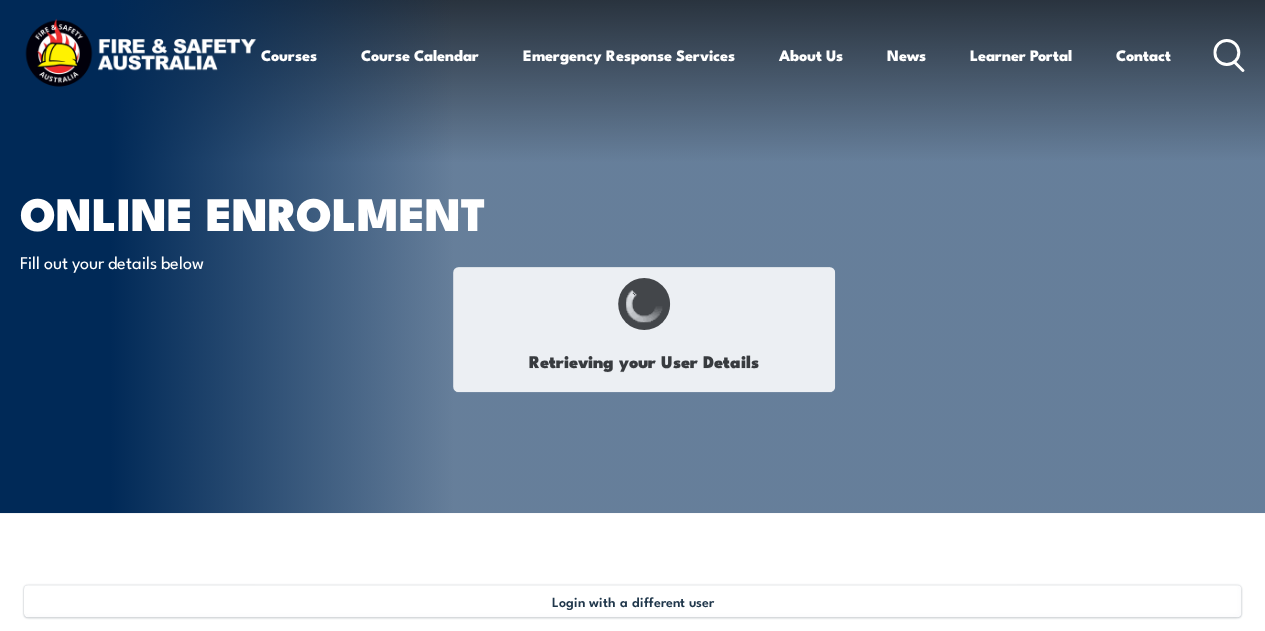 select on "M" 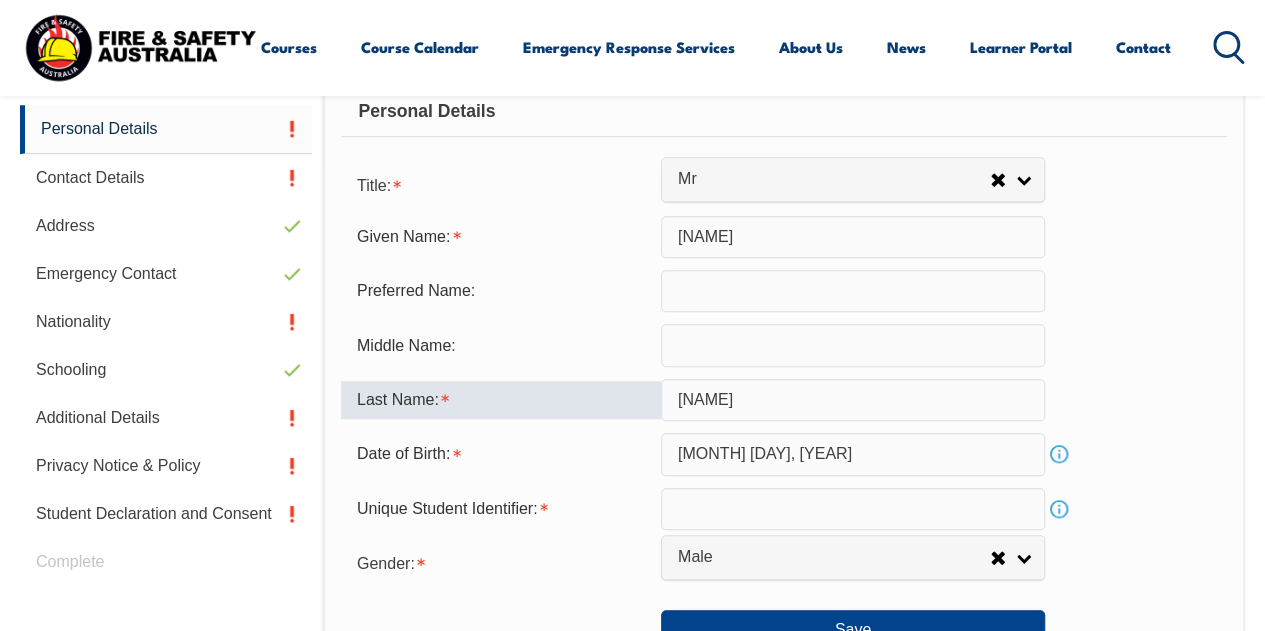 scroll, scrollTop: 590, scrollLeft: 0, axis: vertical 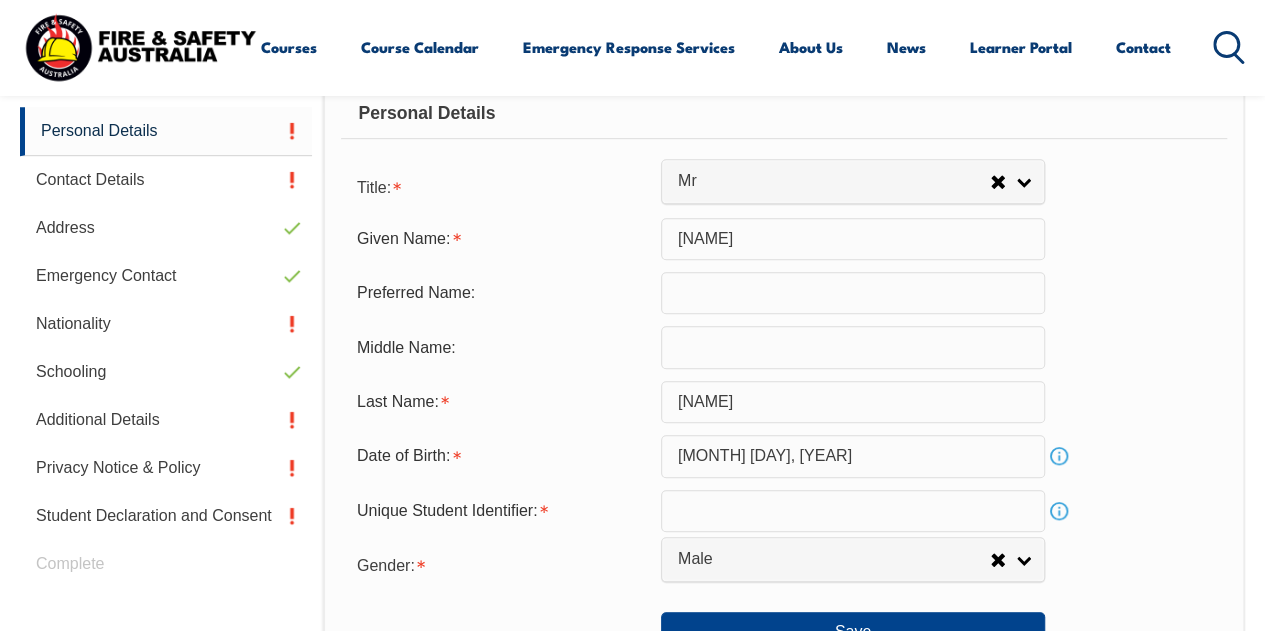 click at bounding box center (853, 511) 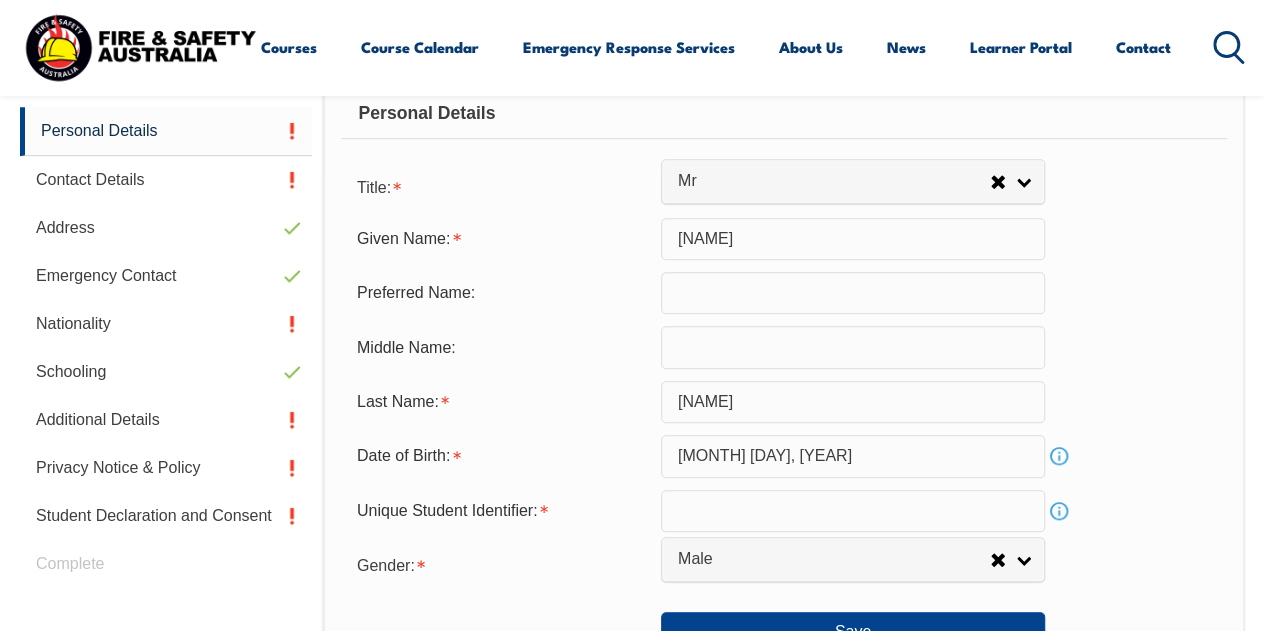 click on "Info" at bounding box center [1059, 511] 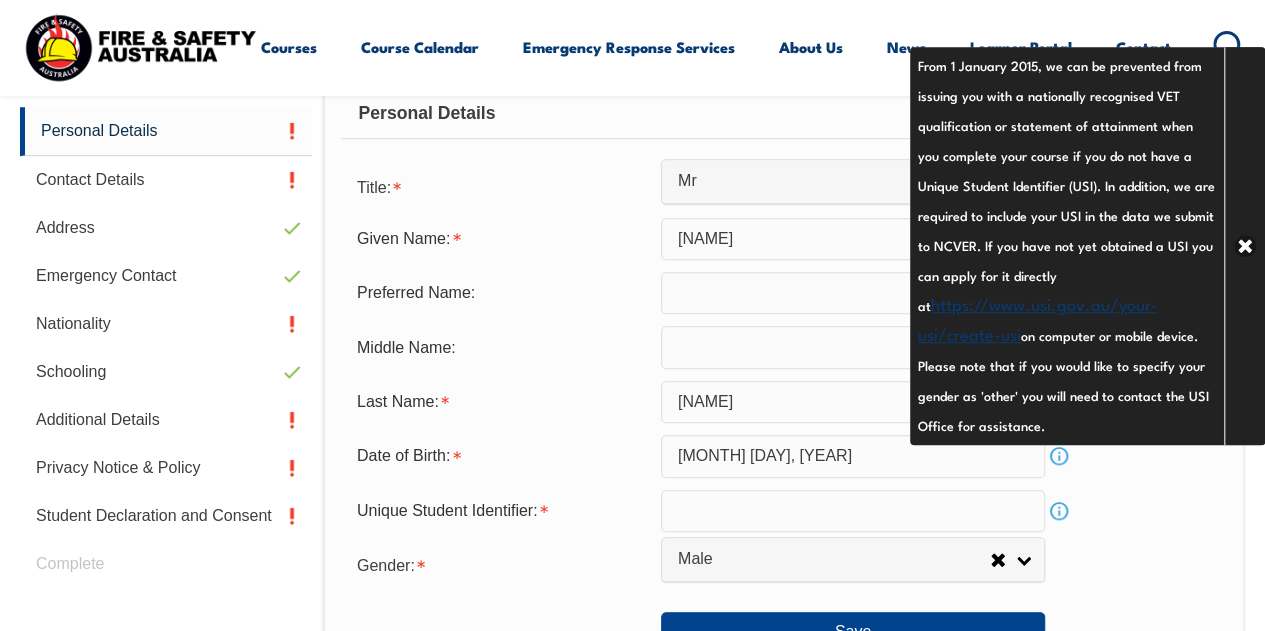 click on "https://www.usi.gov.au/your-usi/create-usi" at bounding box center [1038, 318] 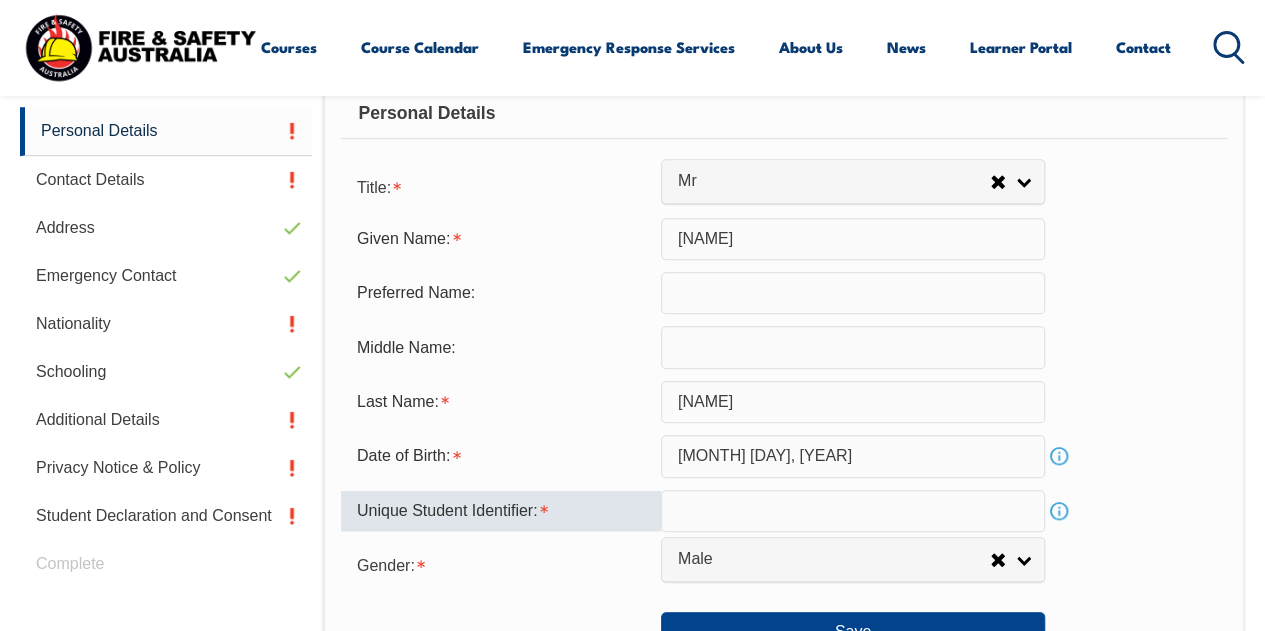 click at bounding box center [853, 511] 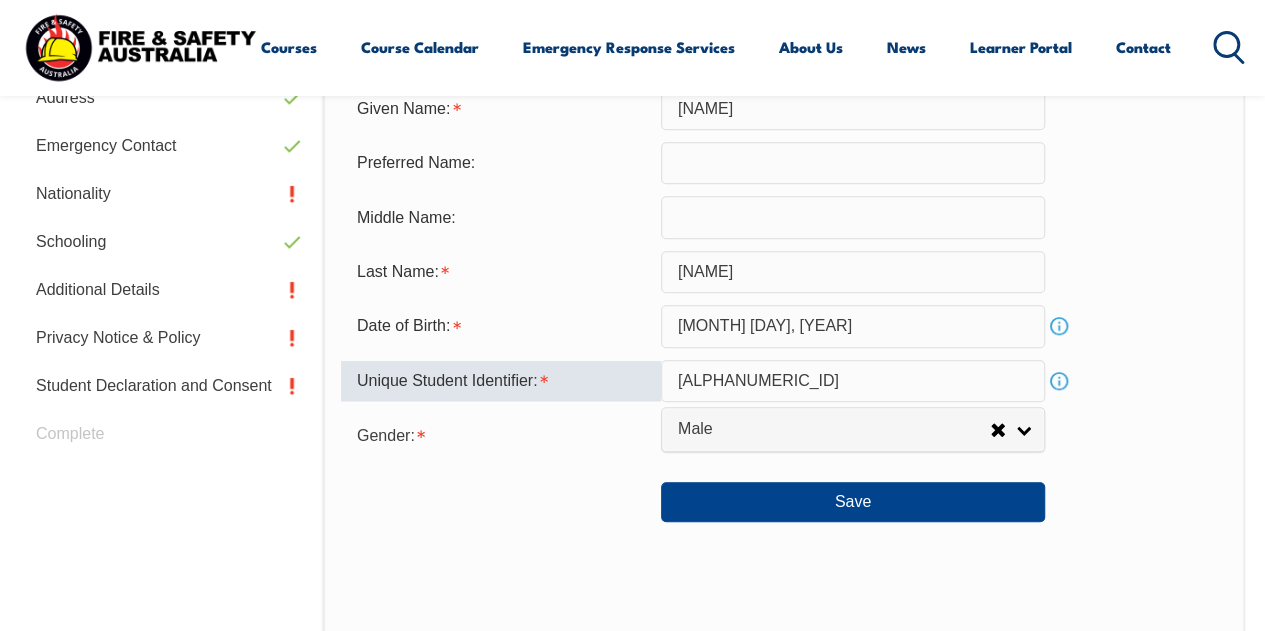 scroll, scrollTop: 726, scrollLeft: 0, axis: vertical 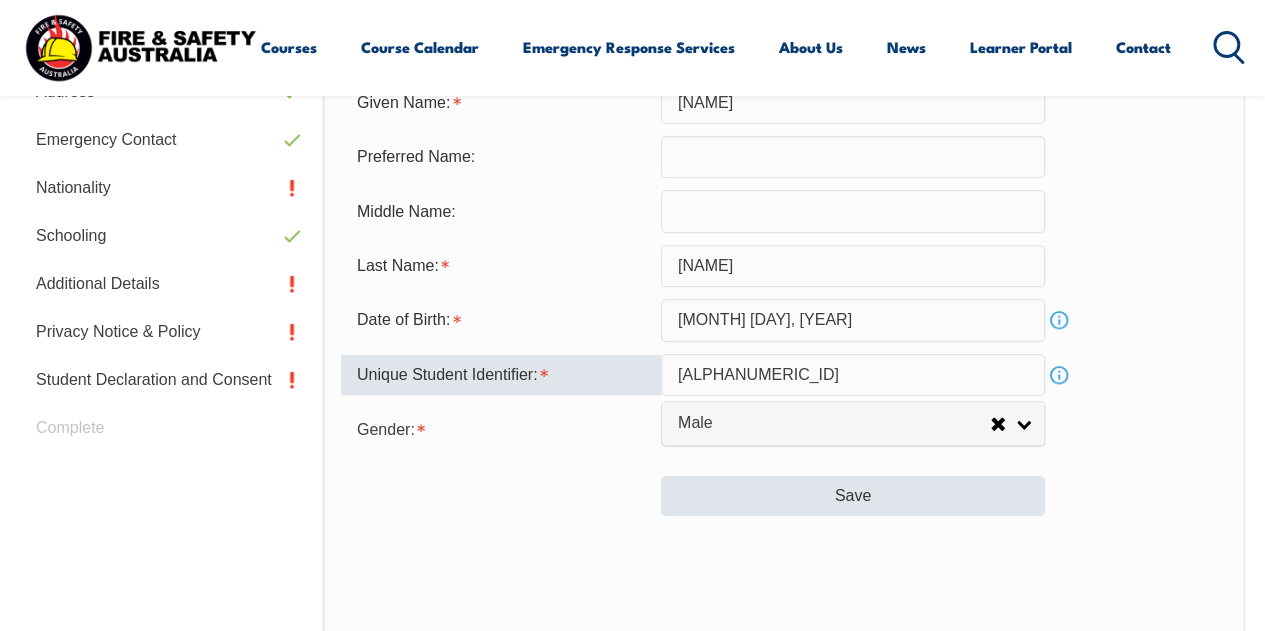 type on "98PS9ZXBWZ" 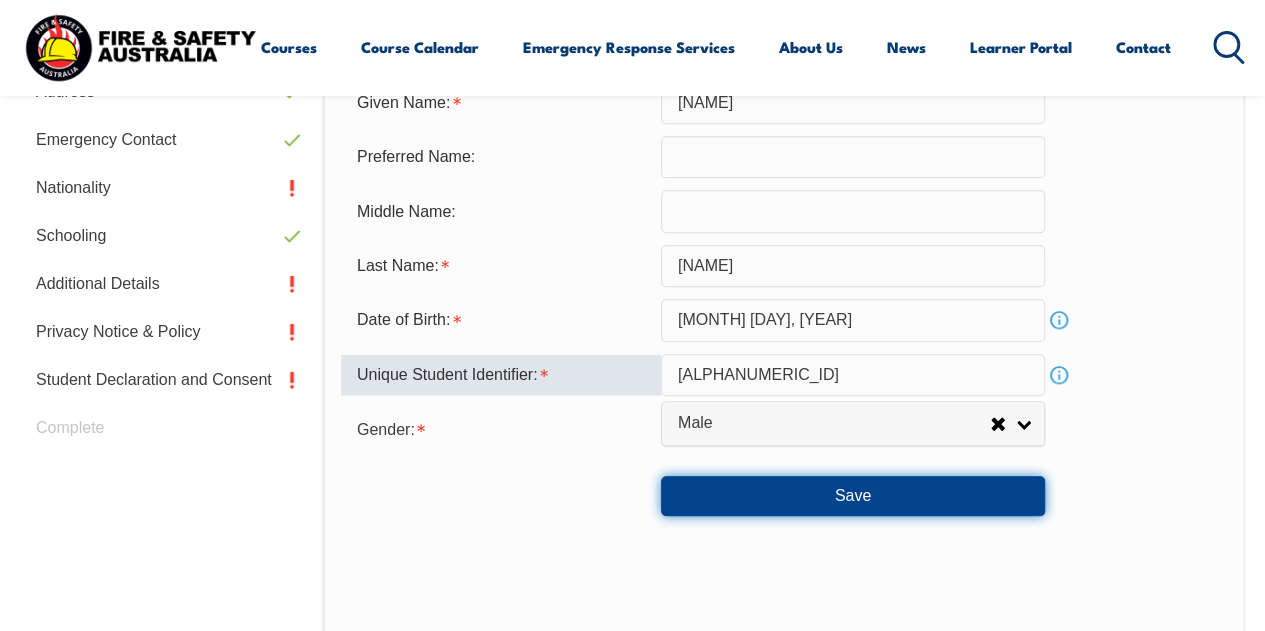click on "Save" at bounding box center [853, 496] 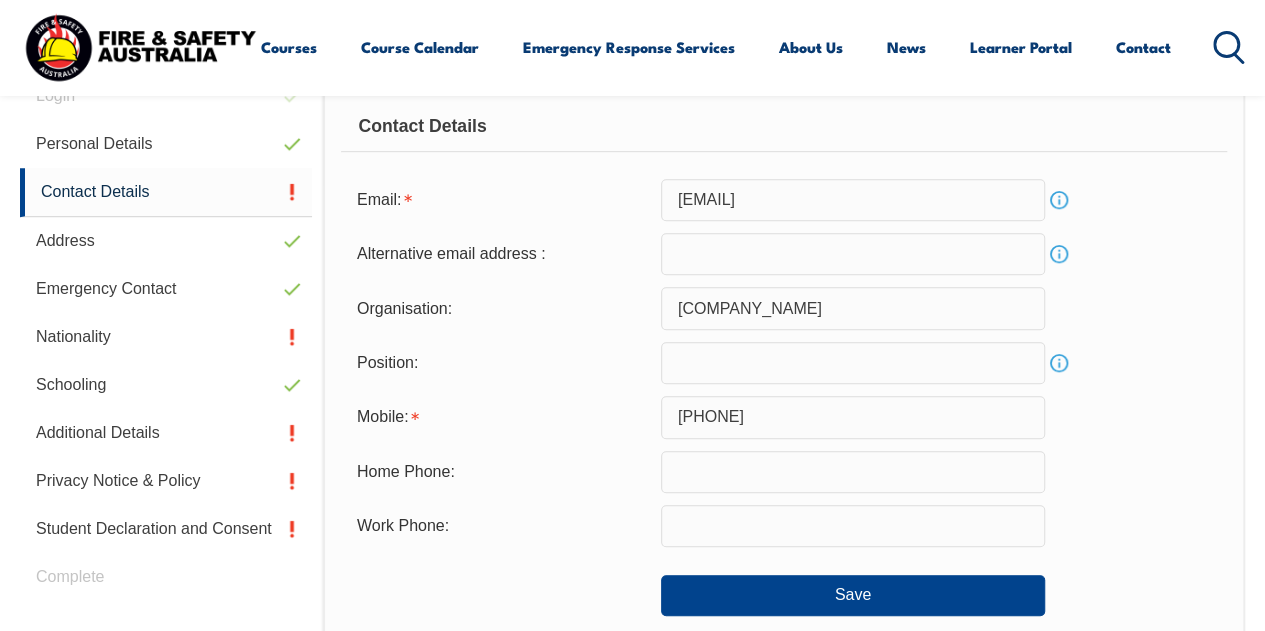 scroll, scrollTop: 608, scrollLeft: 0, axis: vertical 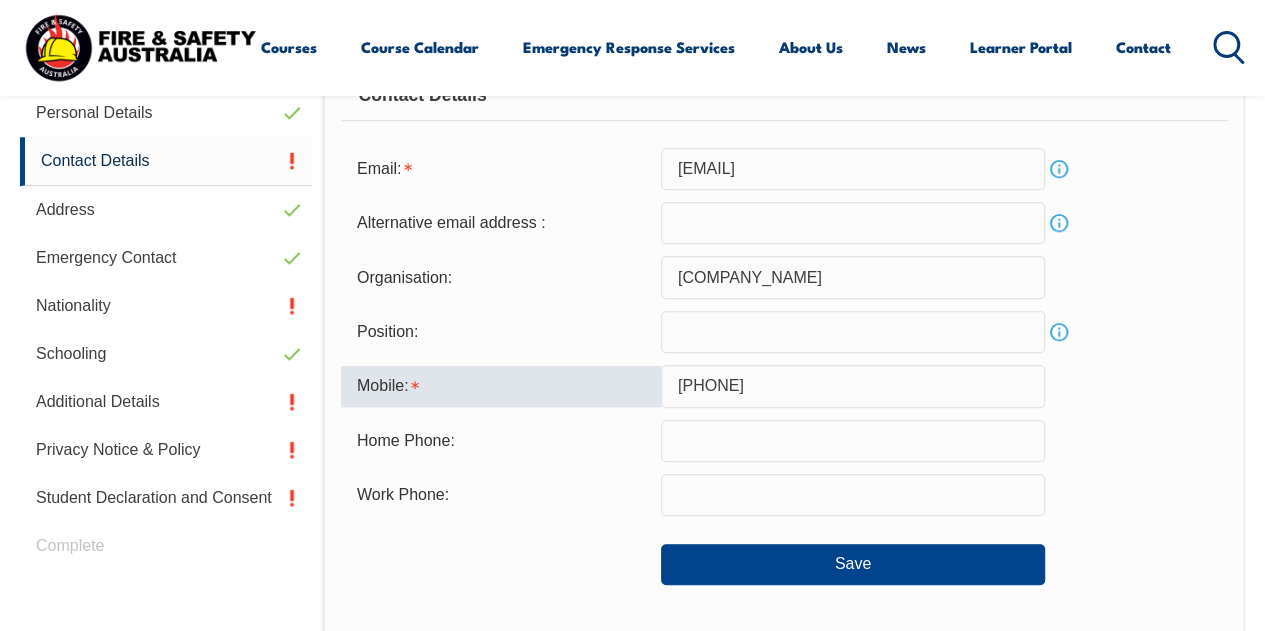 click on "433951437" at bounding box center [853, 386] 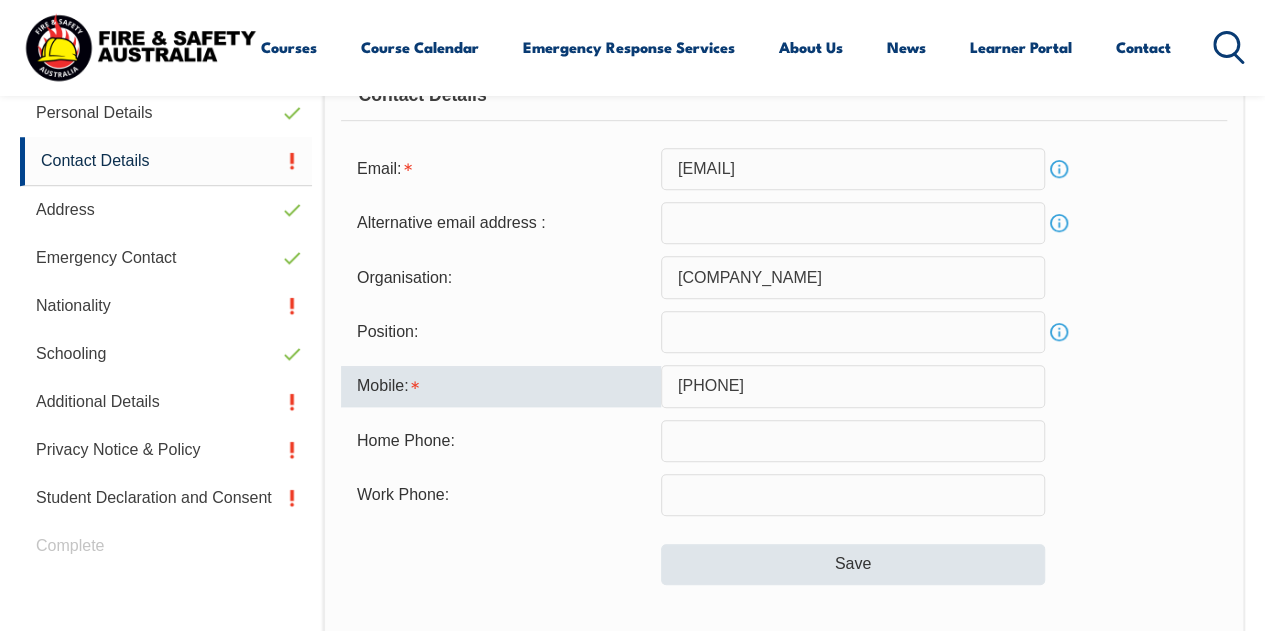type on "0433951437" 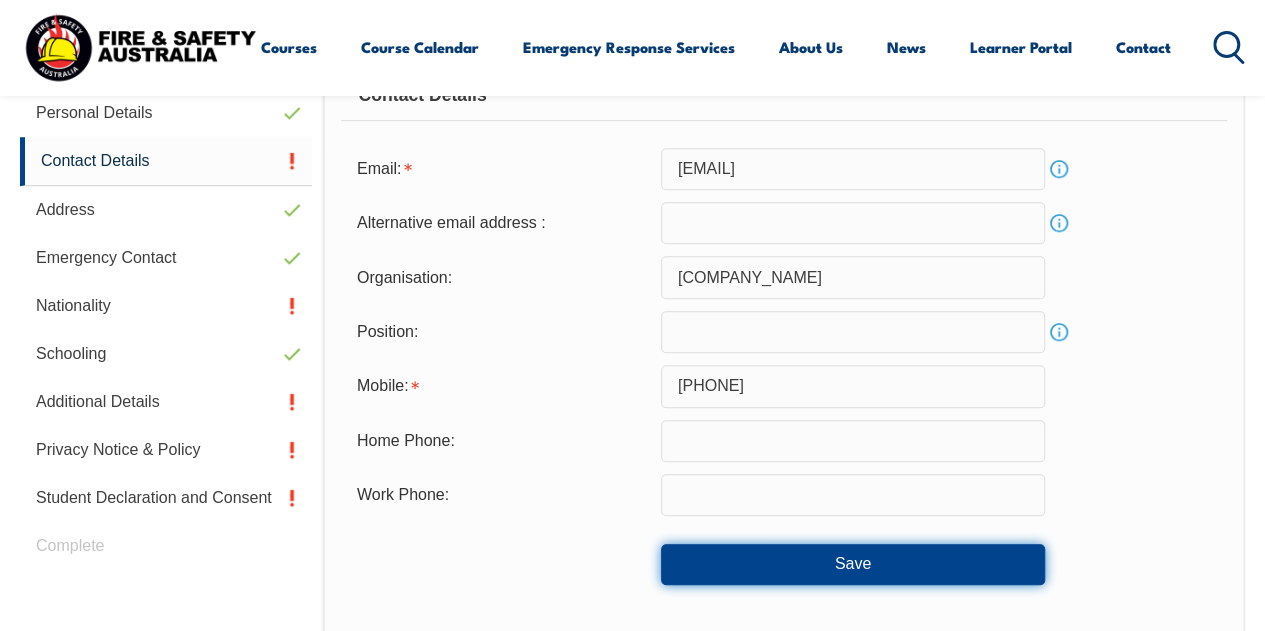 click on "Save" at bounding box center [853, 564] 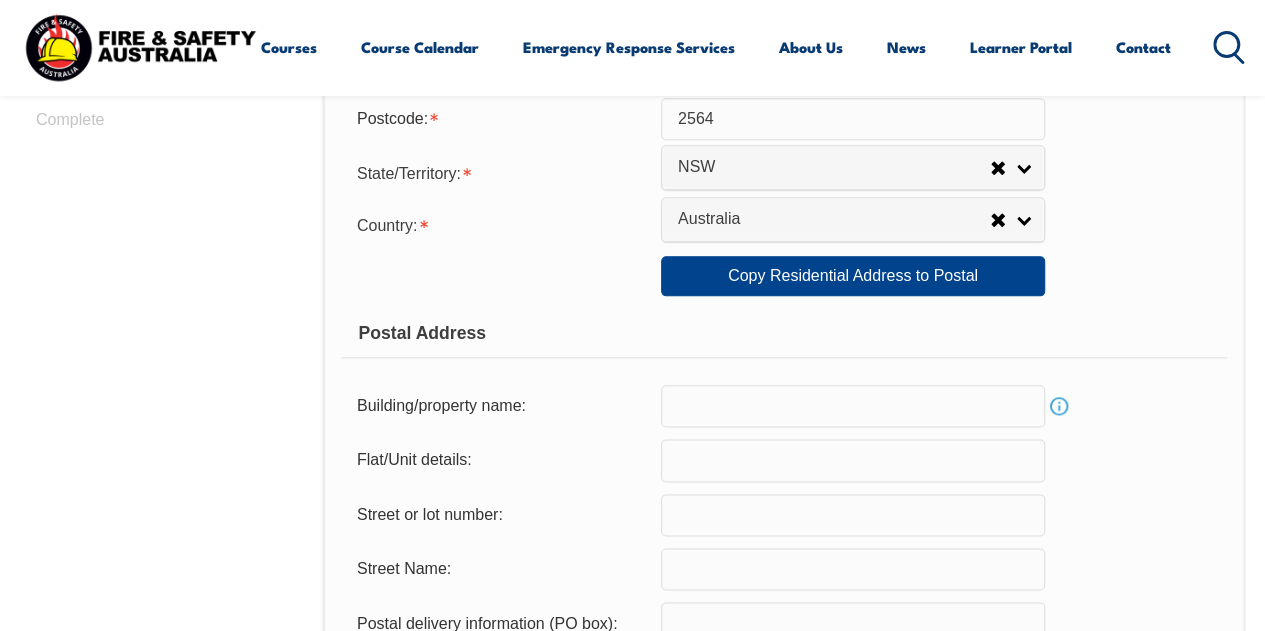scroll, scrollTop: 1045, scrollLeft: 0, axis: vertical 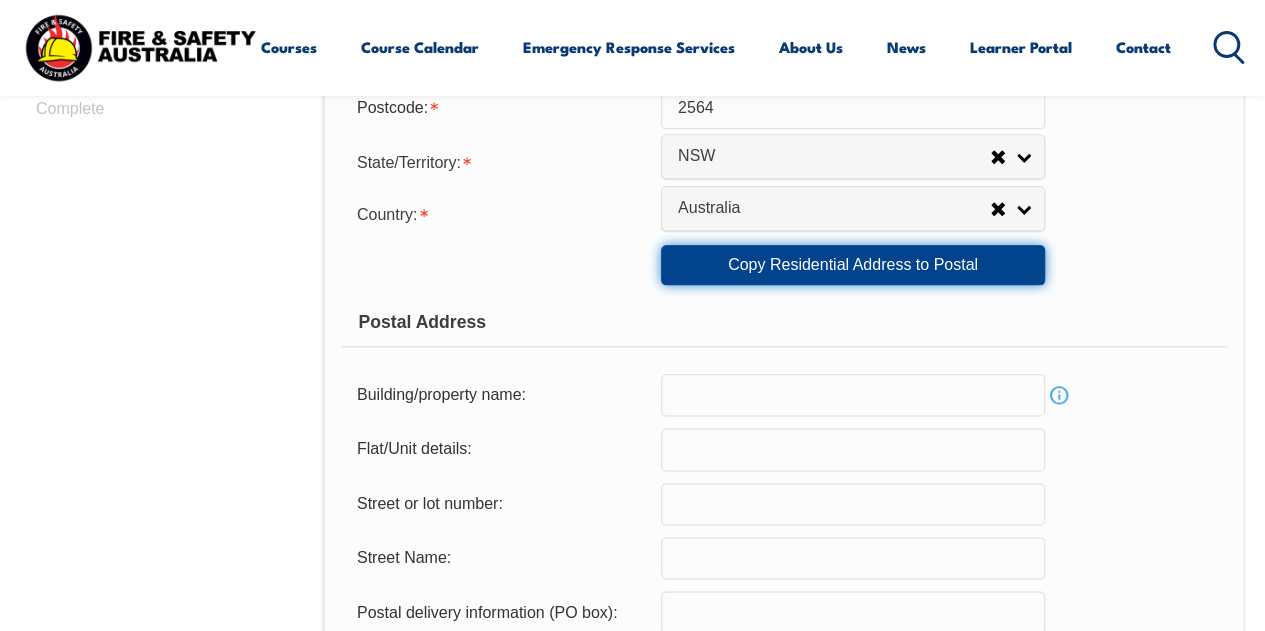click on "Copy Residential Address to Postal" at bounding box center [853, 265] 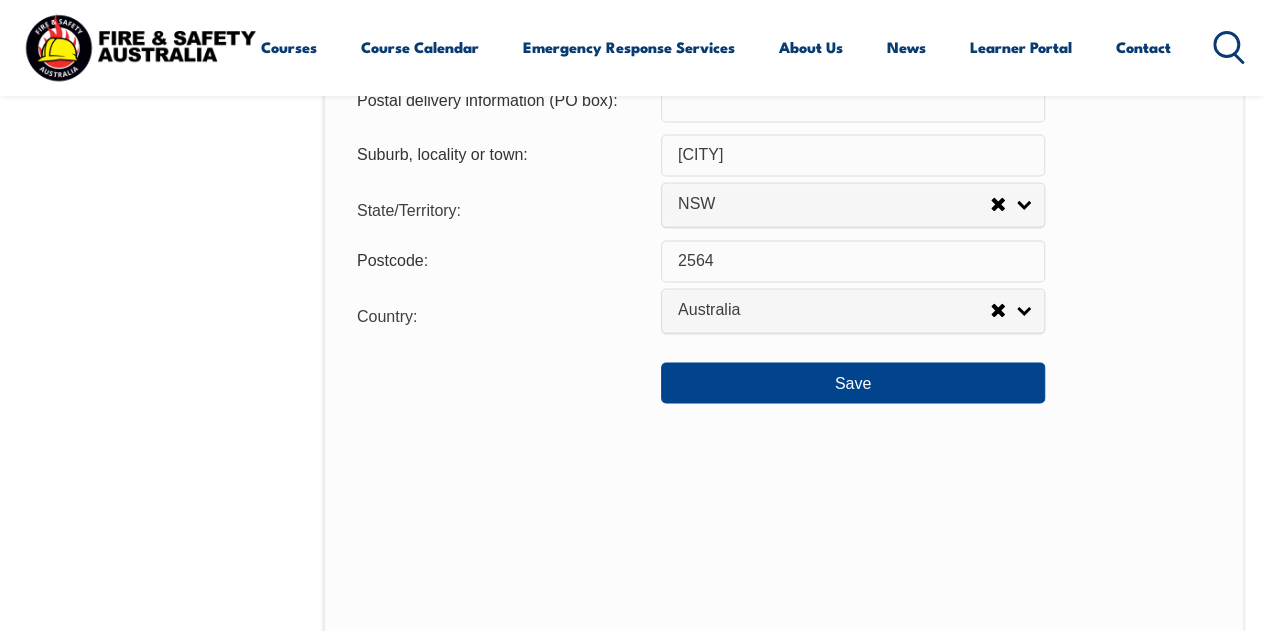 scroll, scrollTop: 1561, scrollLeft: 0, axis: vertical 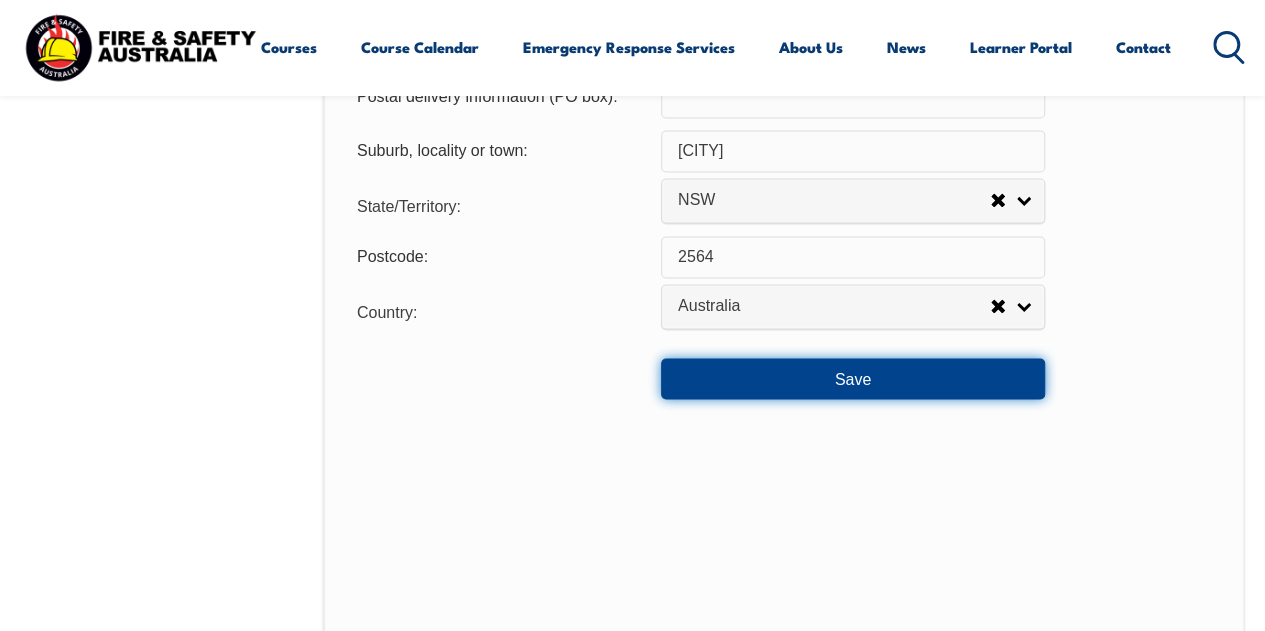 click on "Save" at bounding box center [853, 378] 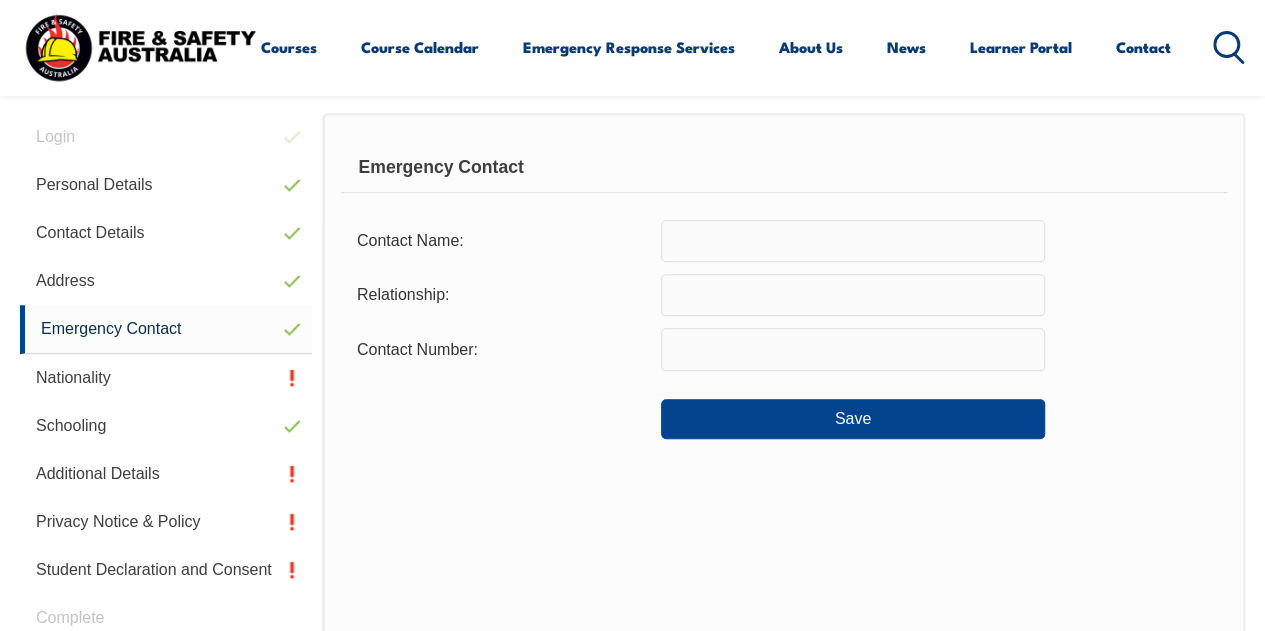 scroll, scrollTop: 535, scrollLeft: 0, axis: vertical 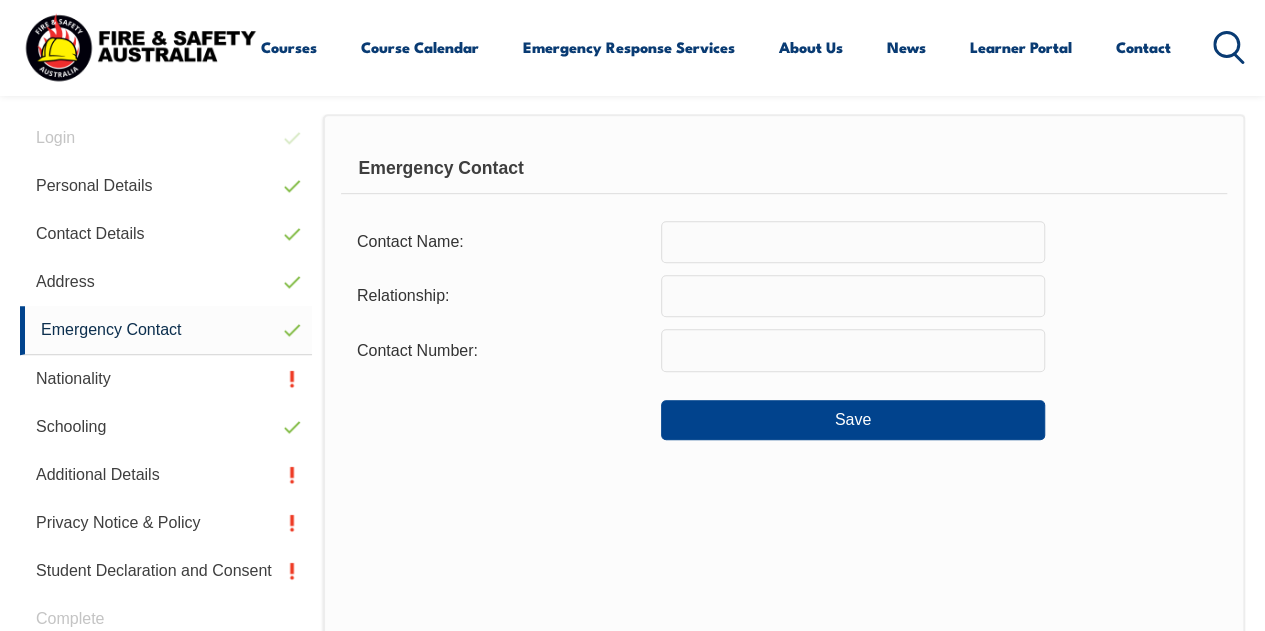 click at bounding box center [853, 242] 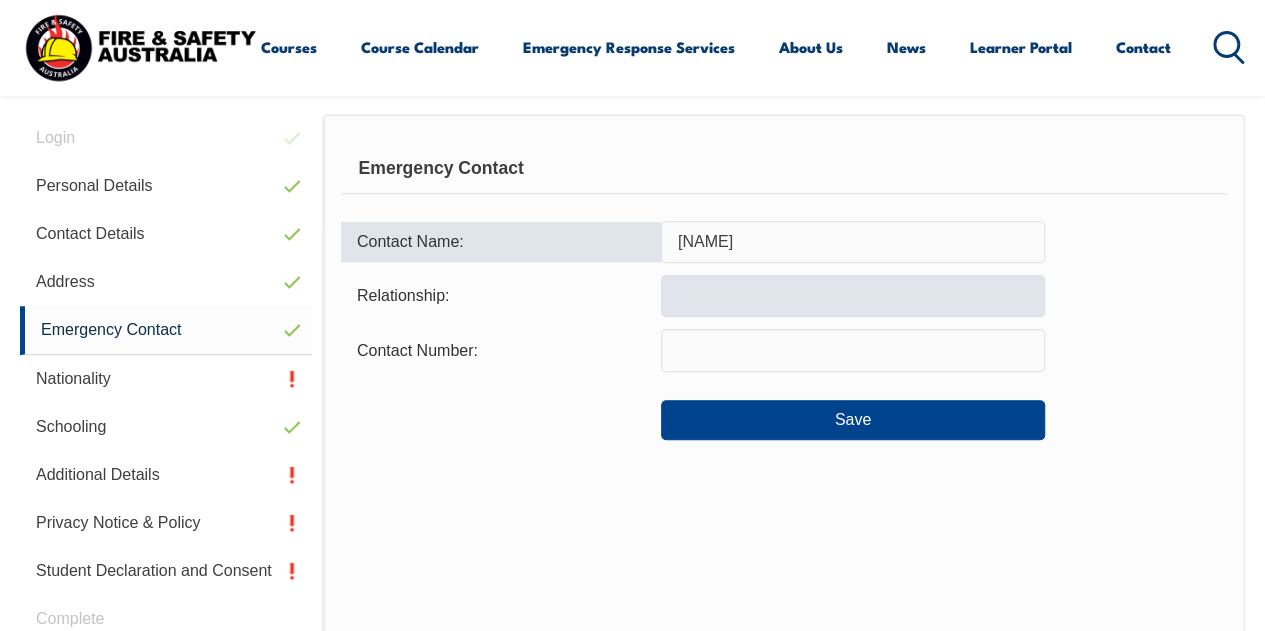 type on "vijay" 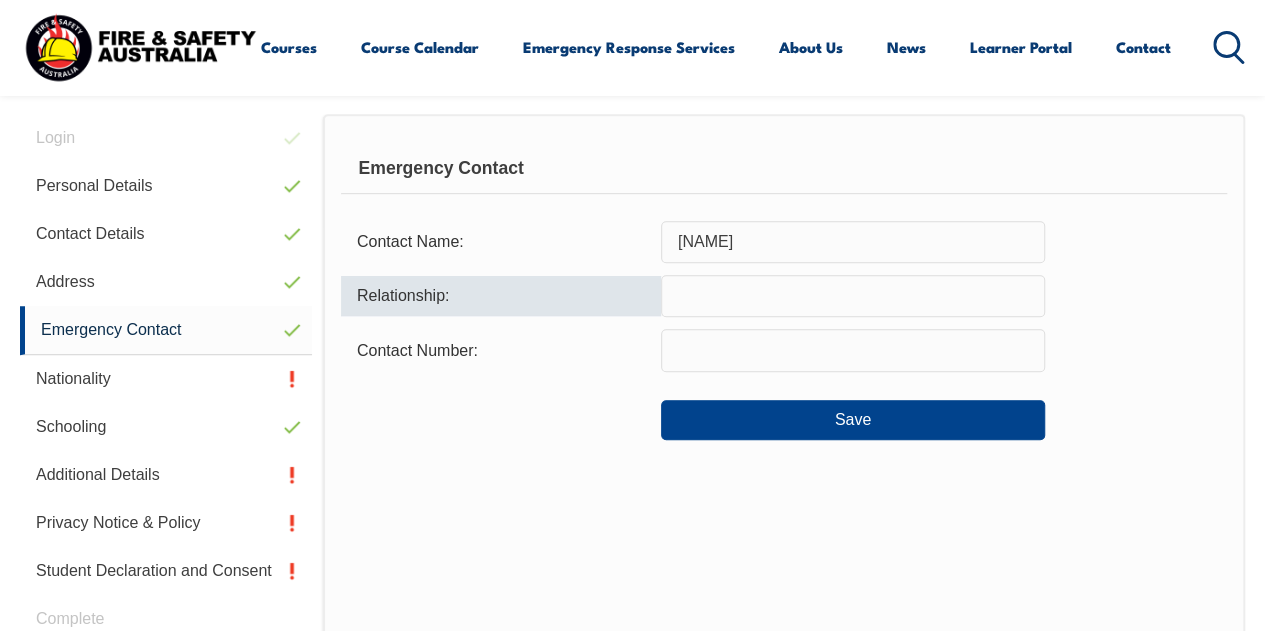 click at bounding box center (853, 296) 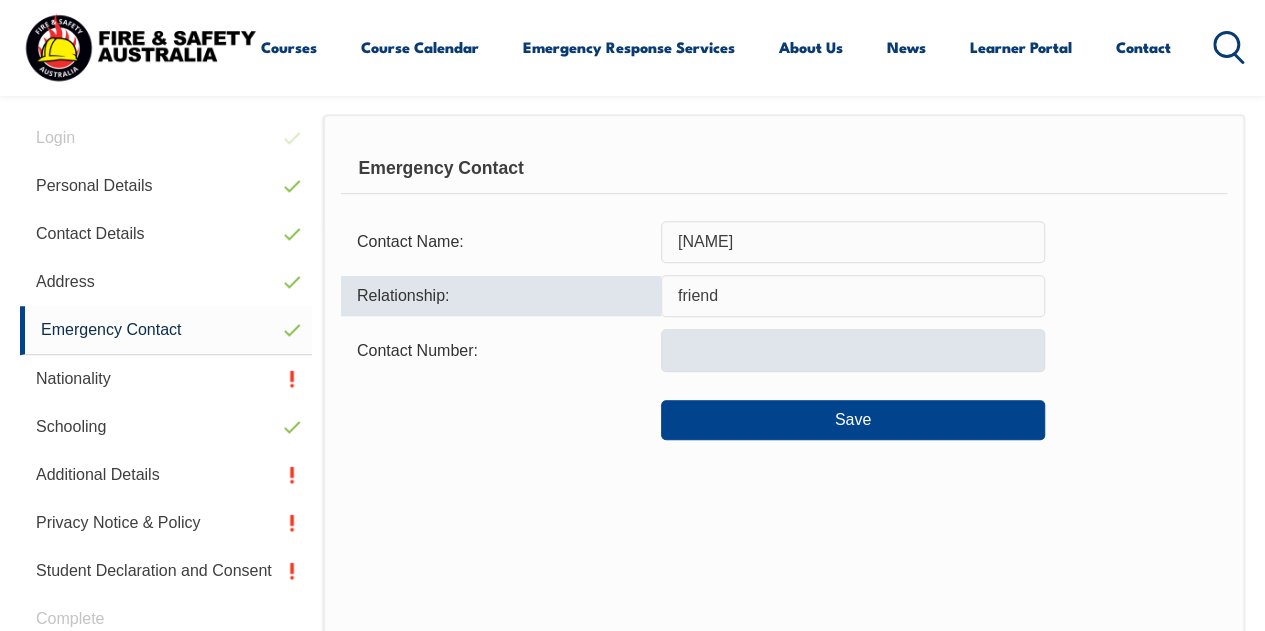 type on "friend" 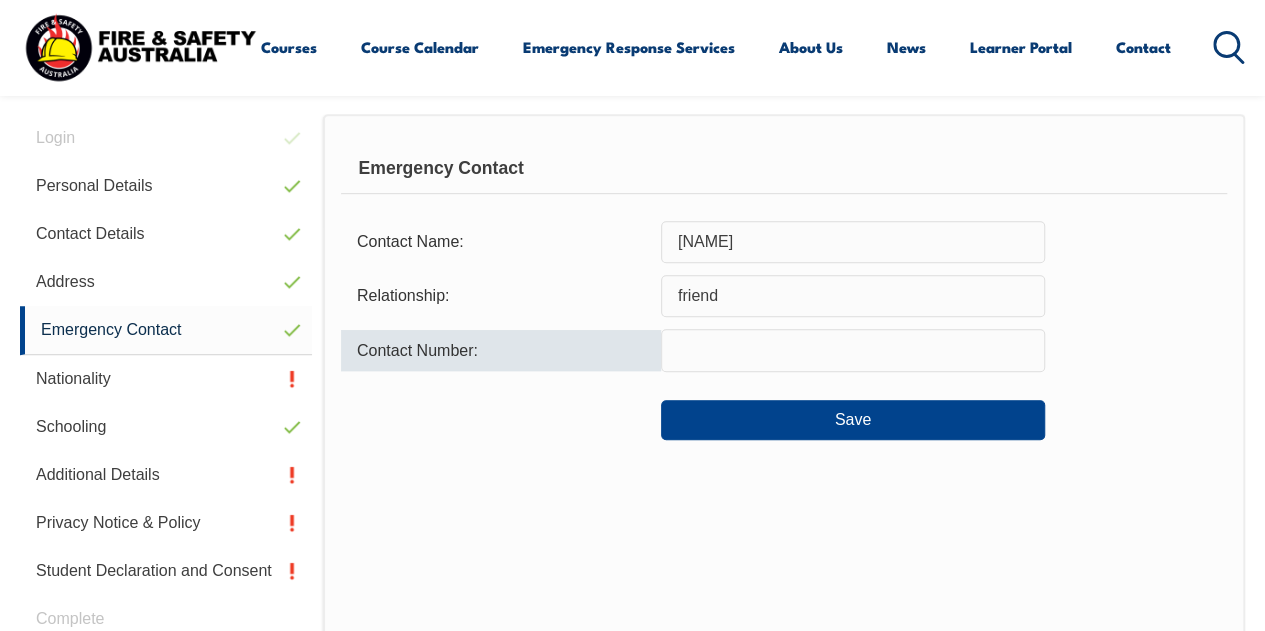 click at bounding box center [853, 350] 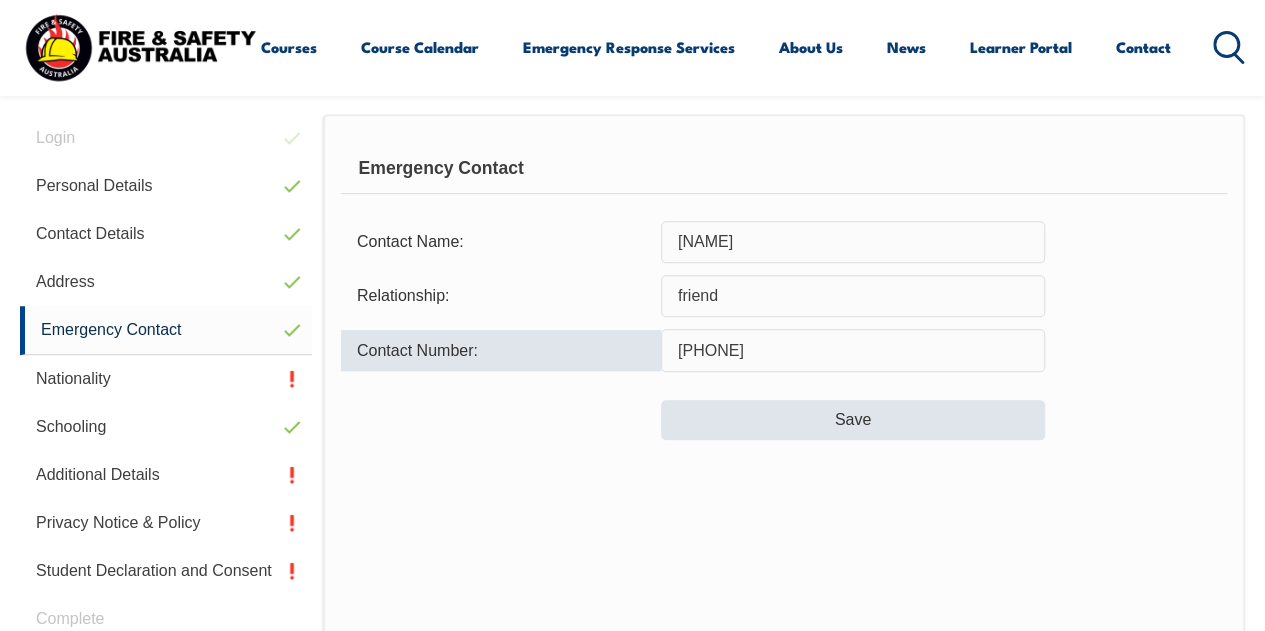type on "0433996113" 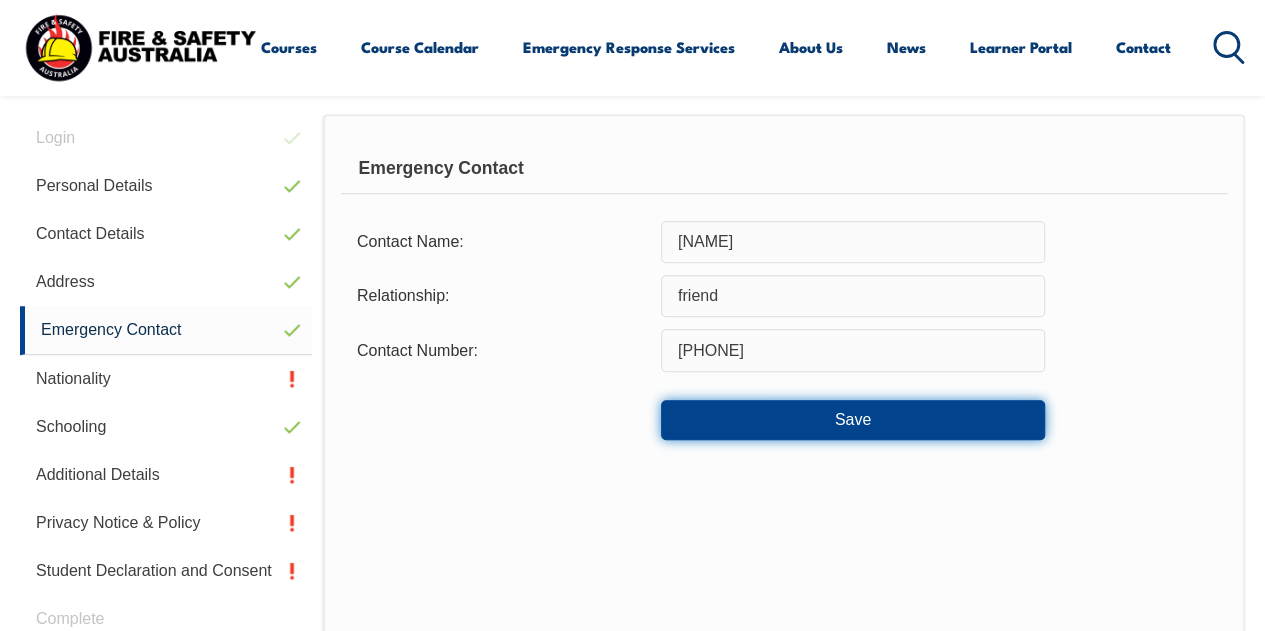 click on "Save" at bounding box center (853, 420) 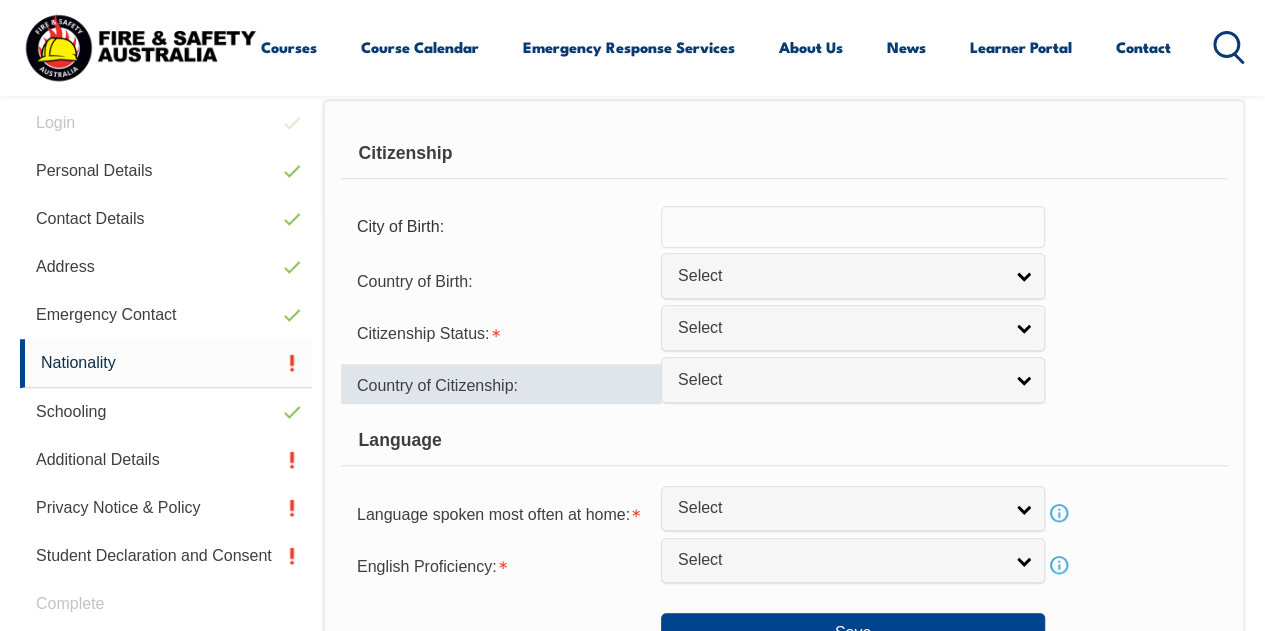 scroll, scrollTop: 560, scrollLeft: 0, axis: vertical 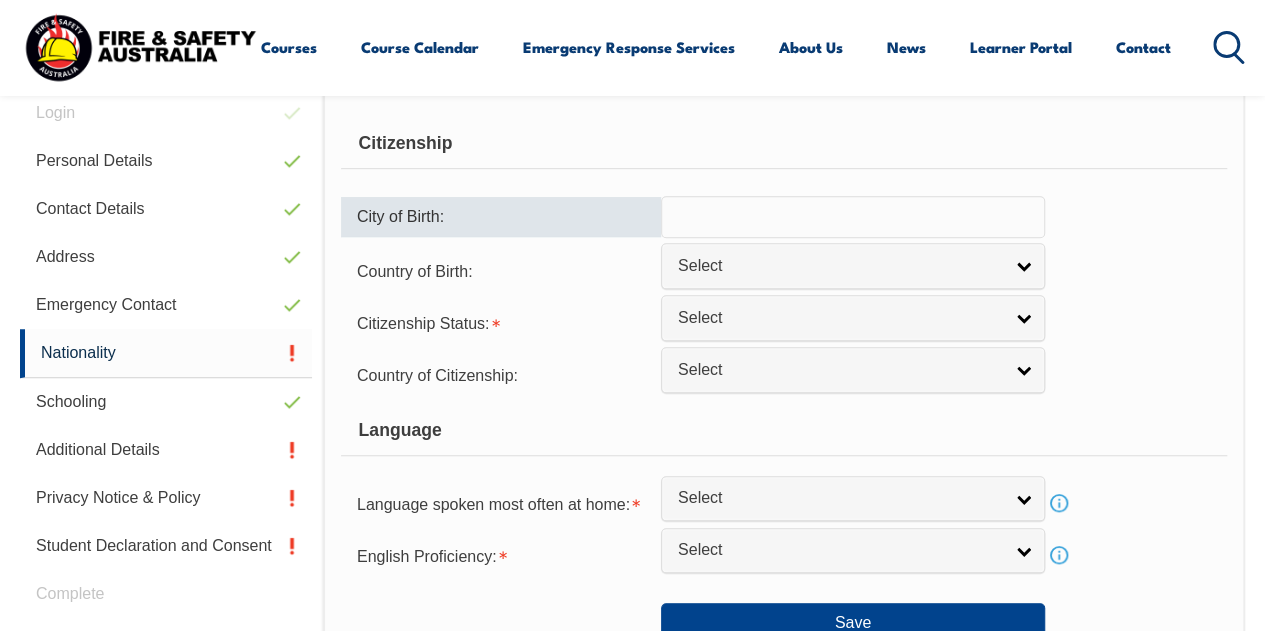 click at bounding box center (853, 217) 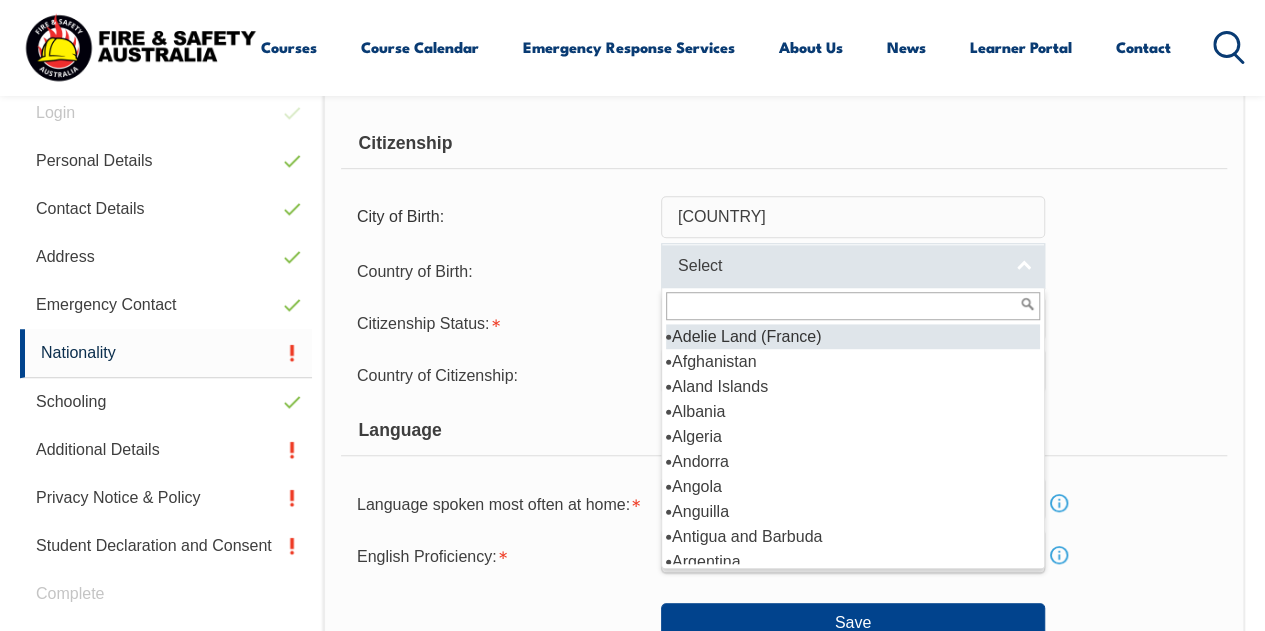 click on "Select" at bounding box center (840, 266) 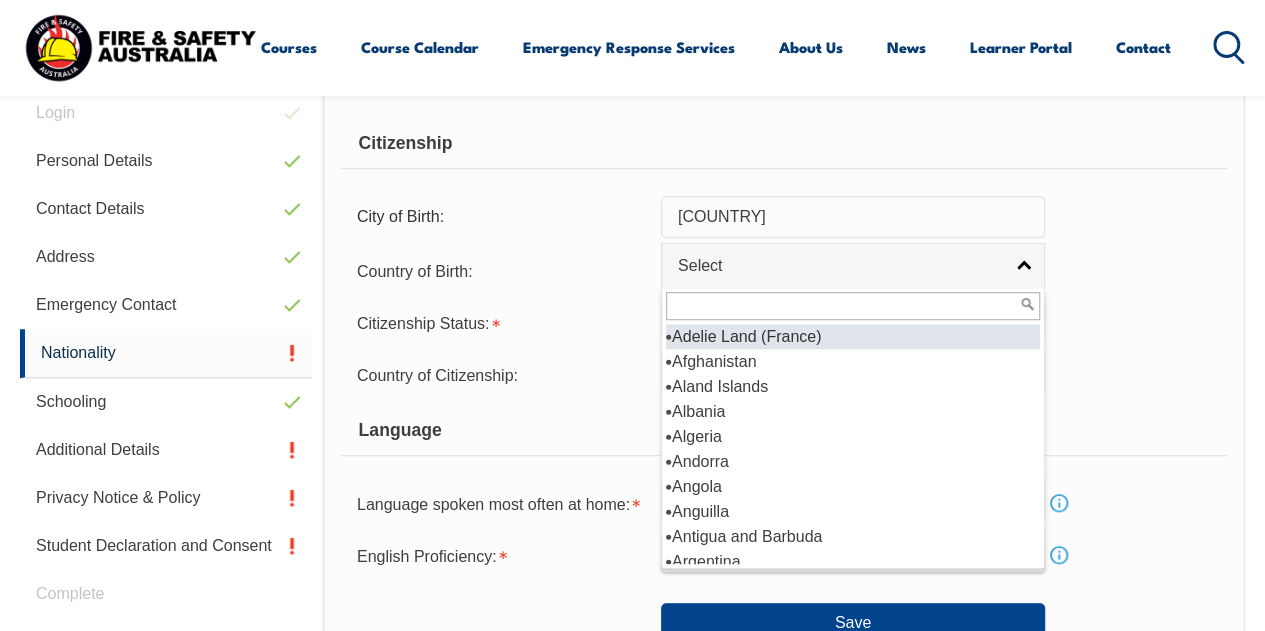 click at bounding box center [853, 306] 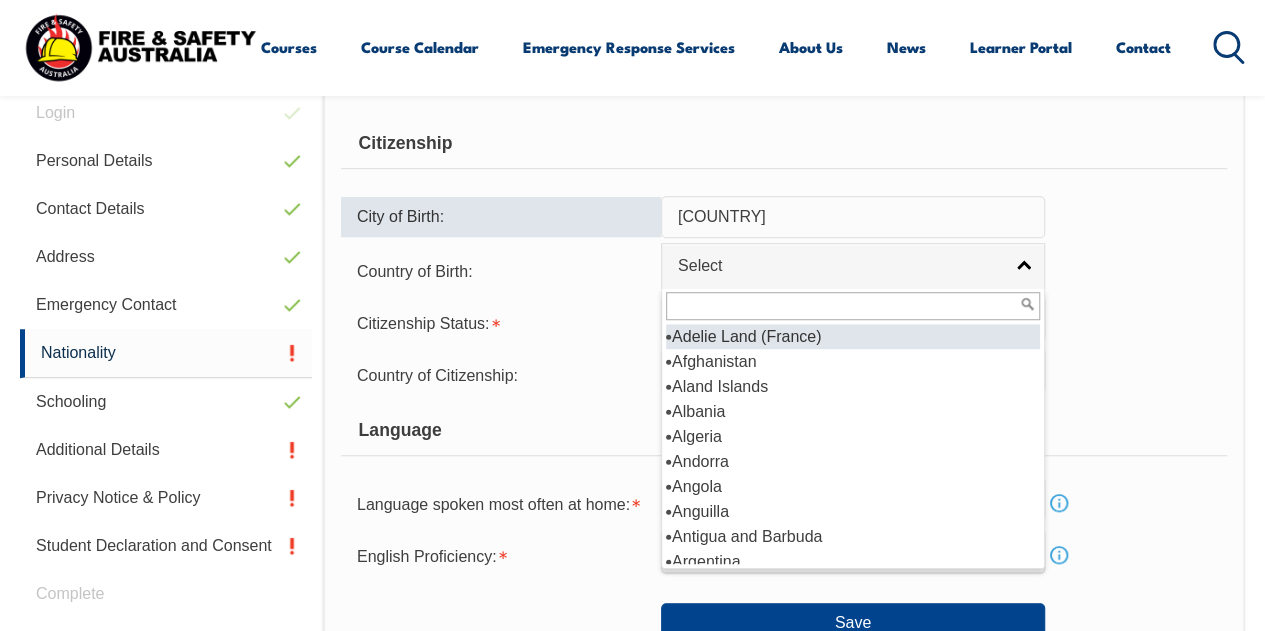 click on "india" at bounding box center [853, 217] 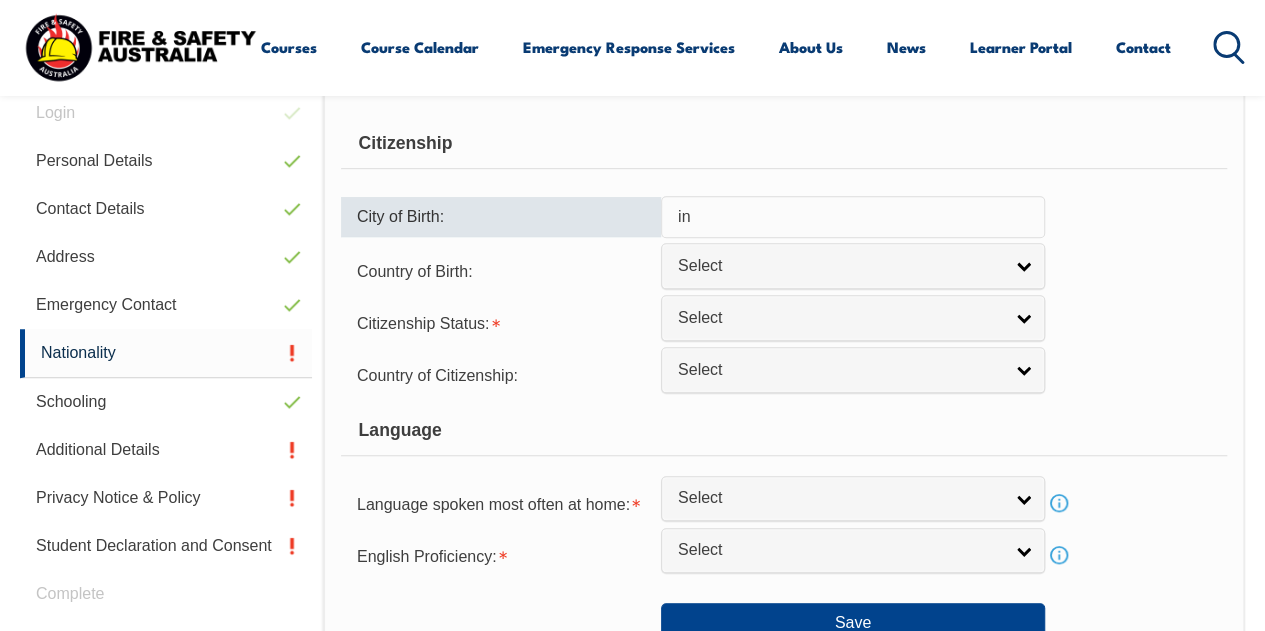 type on "i" 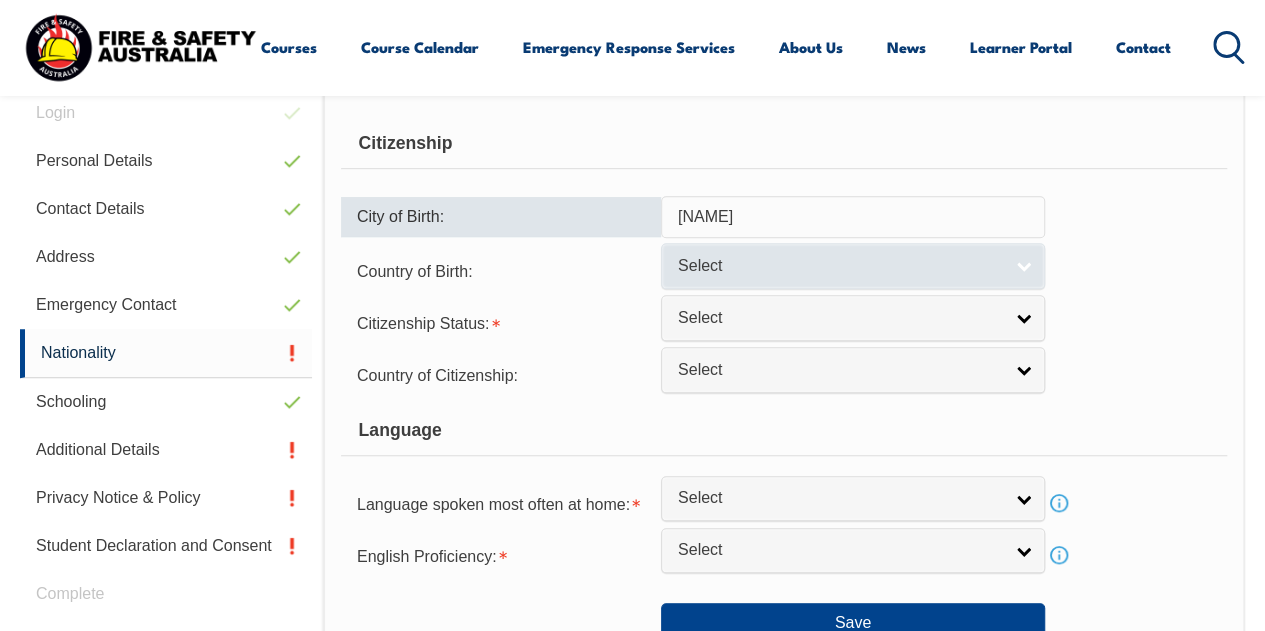 type on "Nandigama" 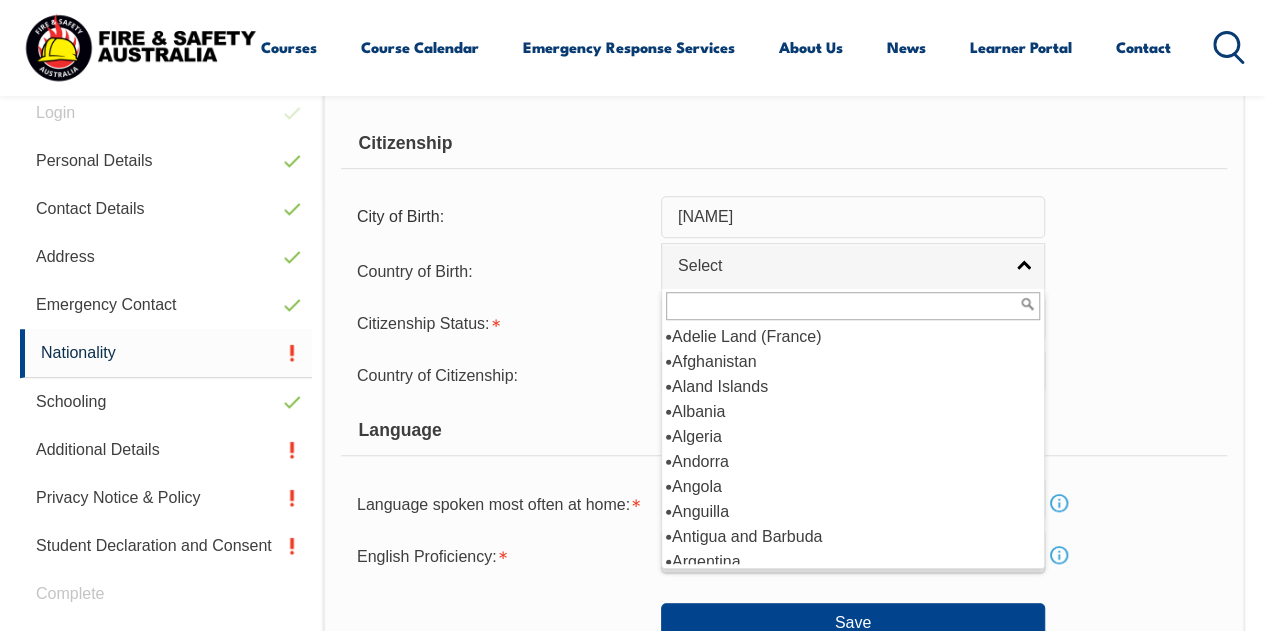 click at bounding box center [853, 306] 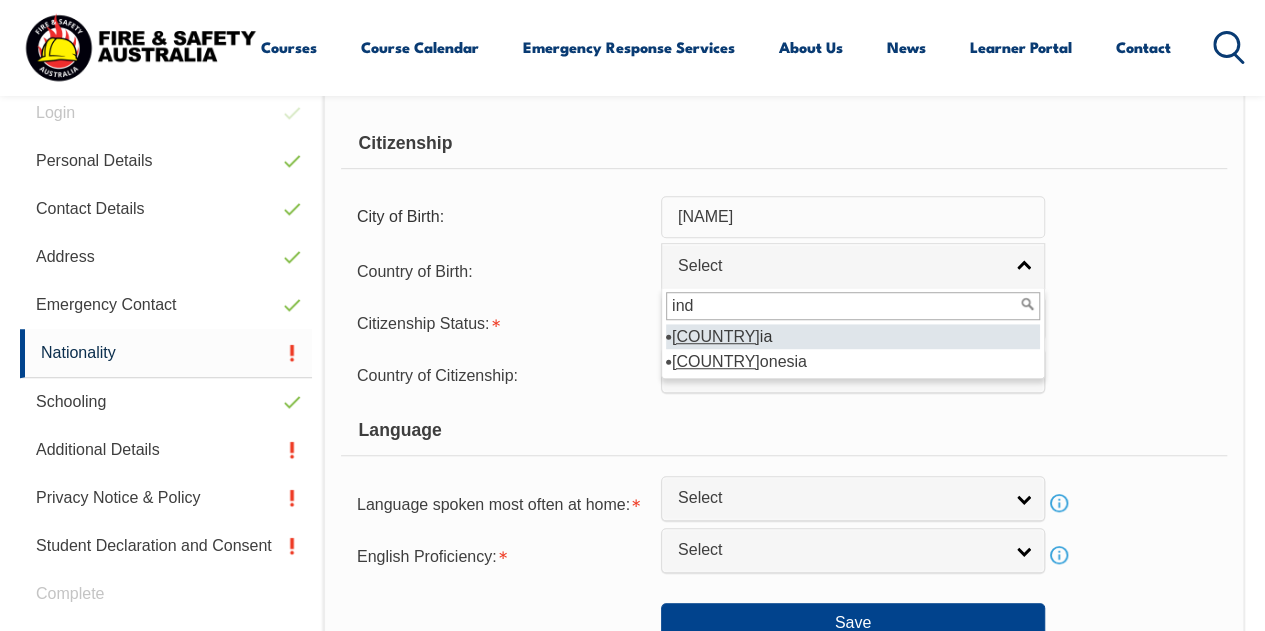 type on "ind" 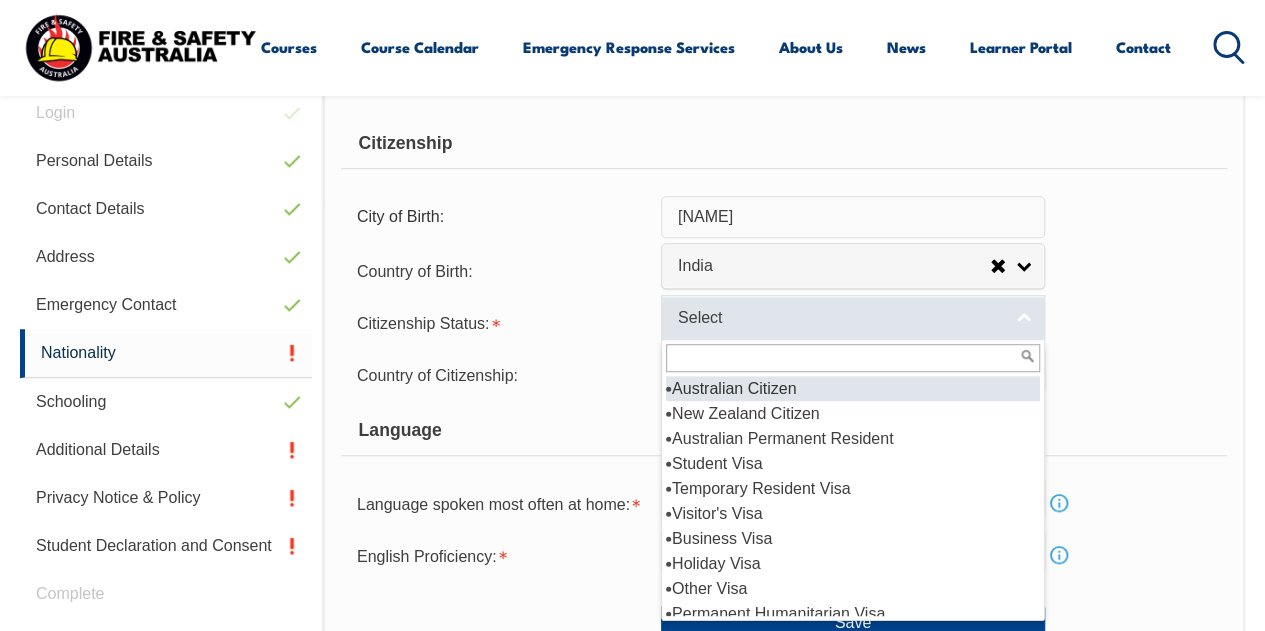 click on "Select" at bounding box center (840, 318) 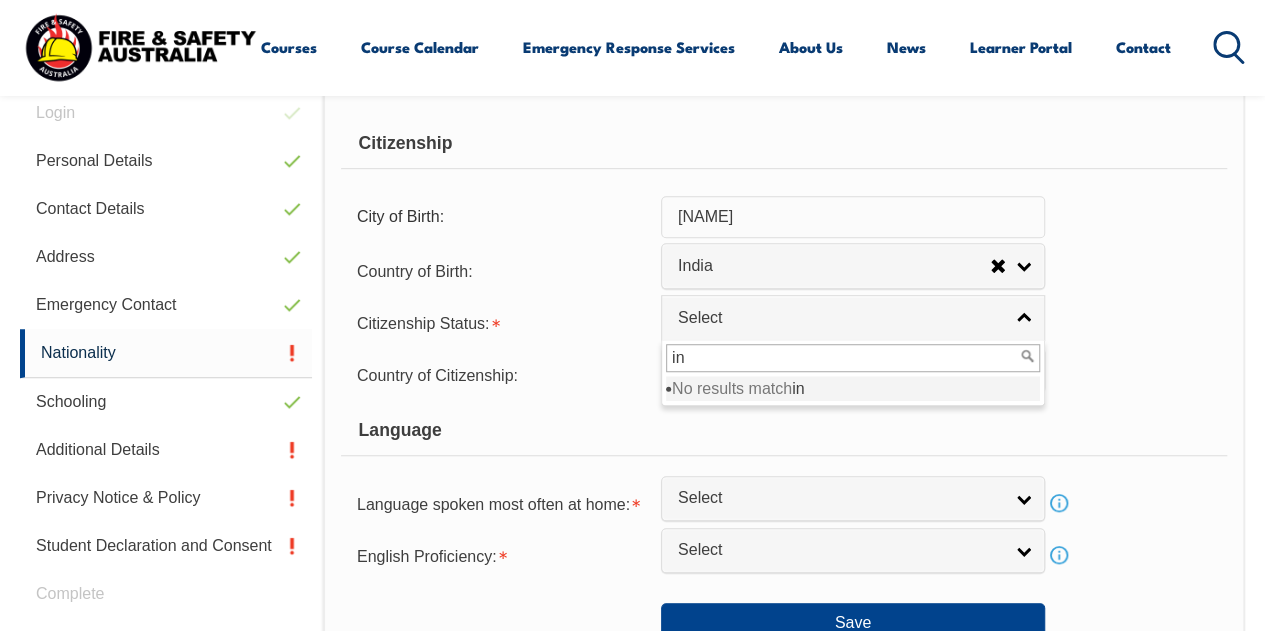 type on "i" 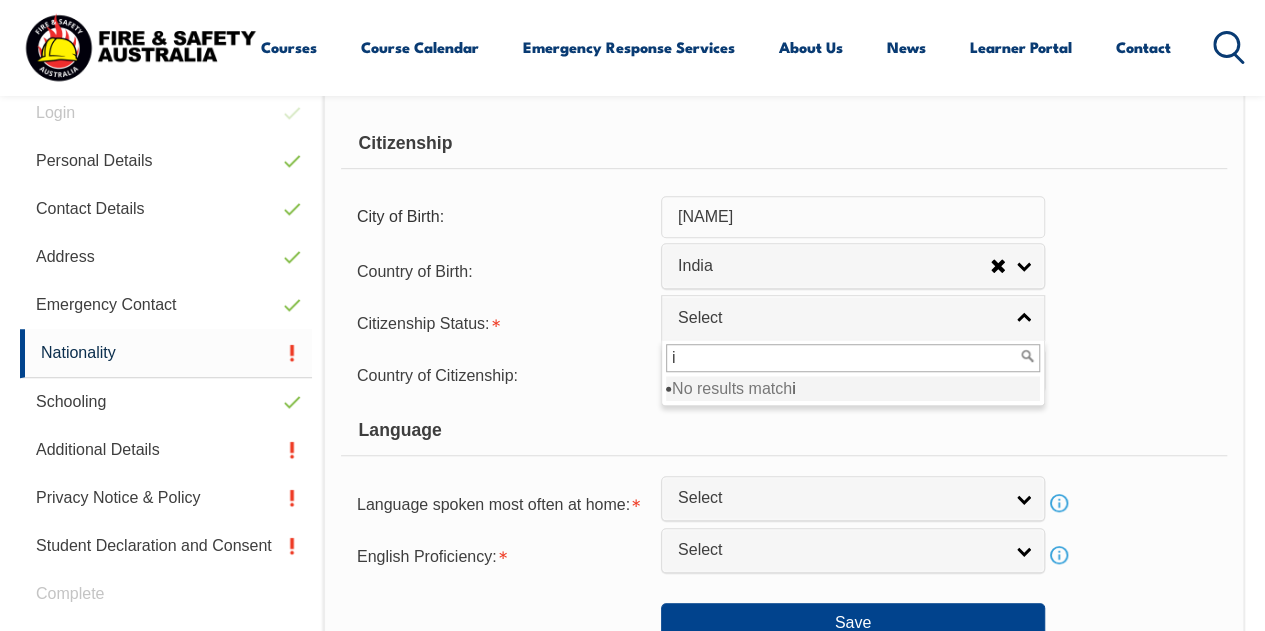 type 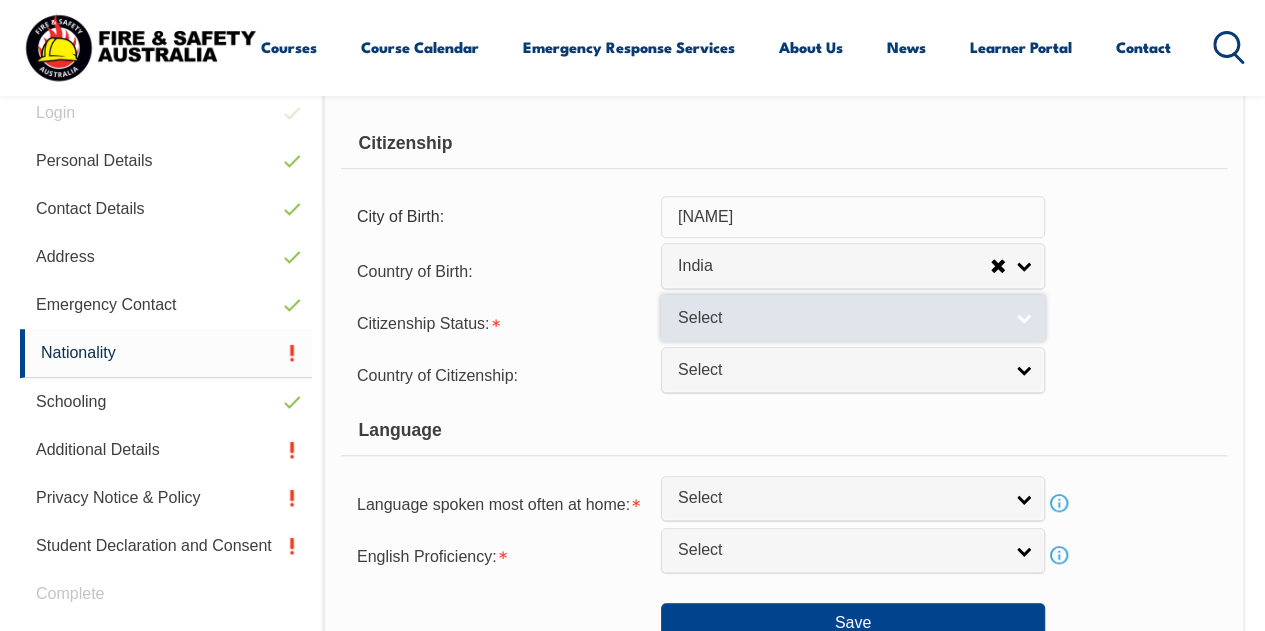click on "Select" at bounding box center (840, 318) 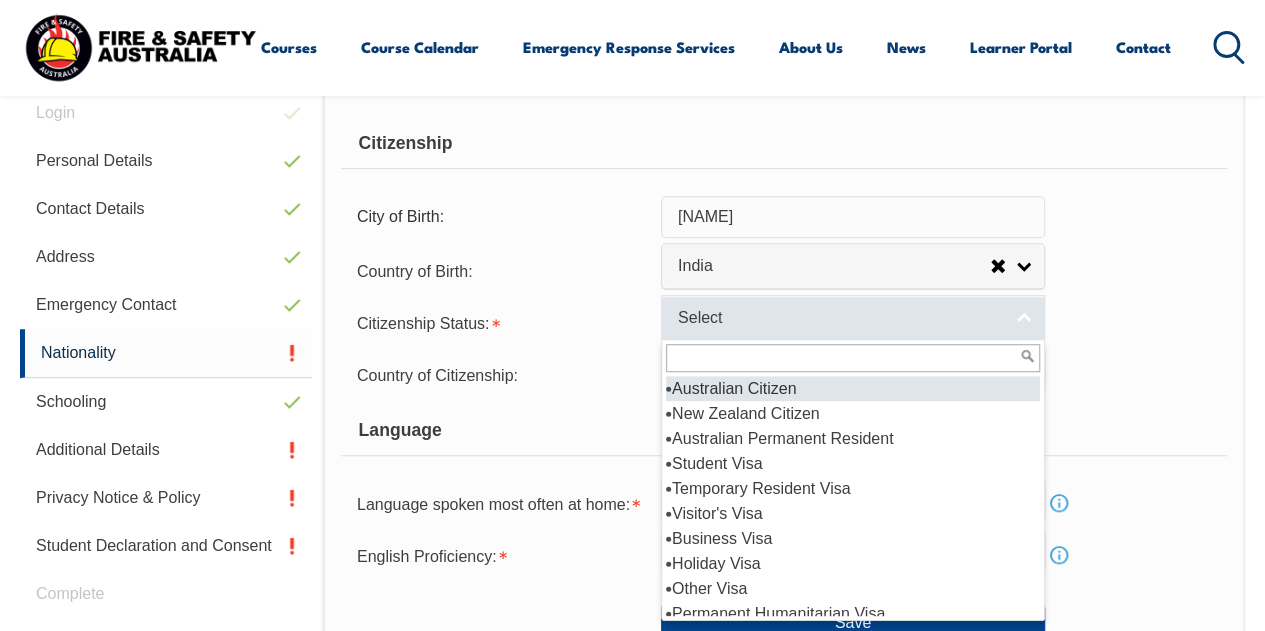 click on "Select" at bounding box center (840, 318) 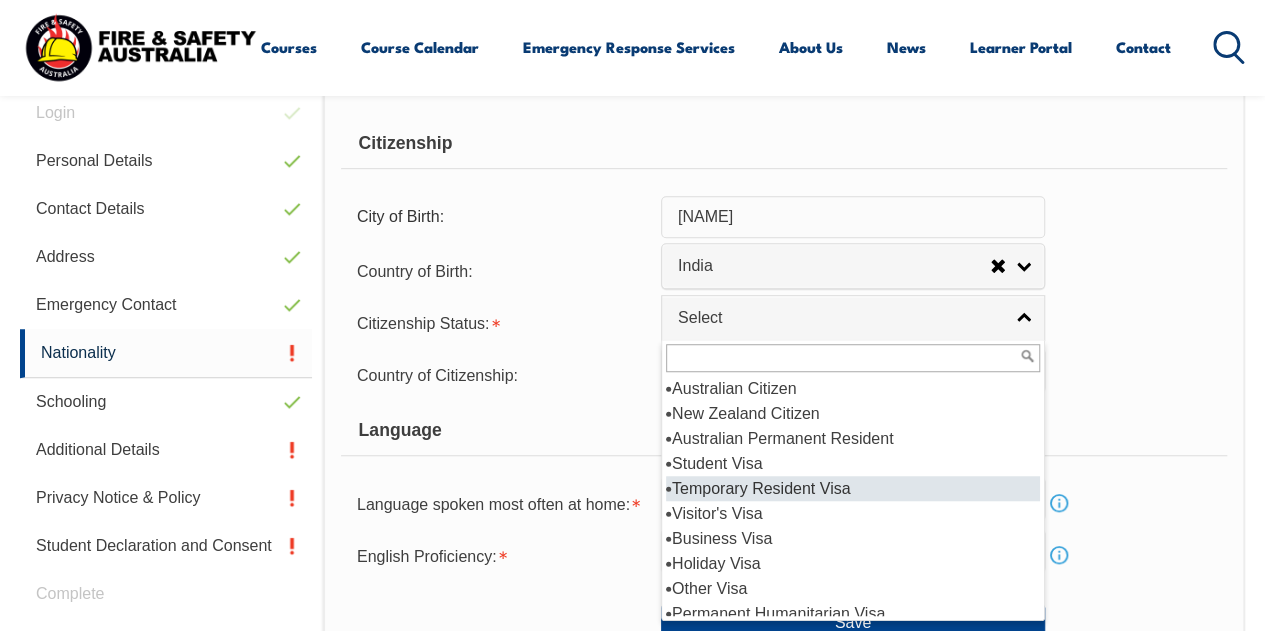 click on "Temporary Resident Visa" at bounding box center [853, 488] 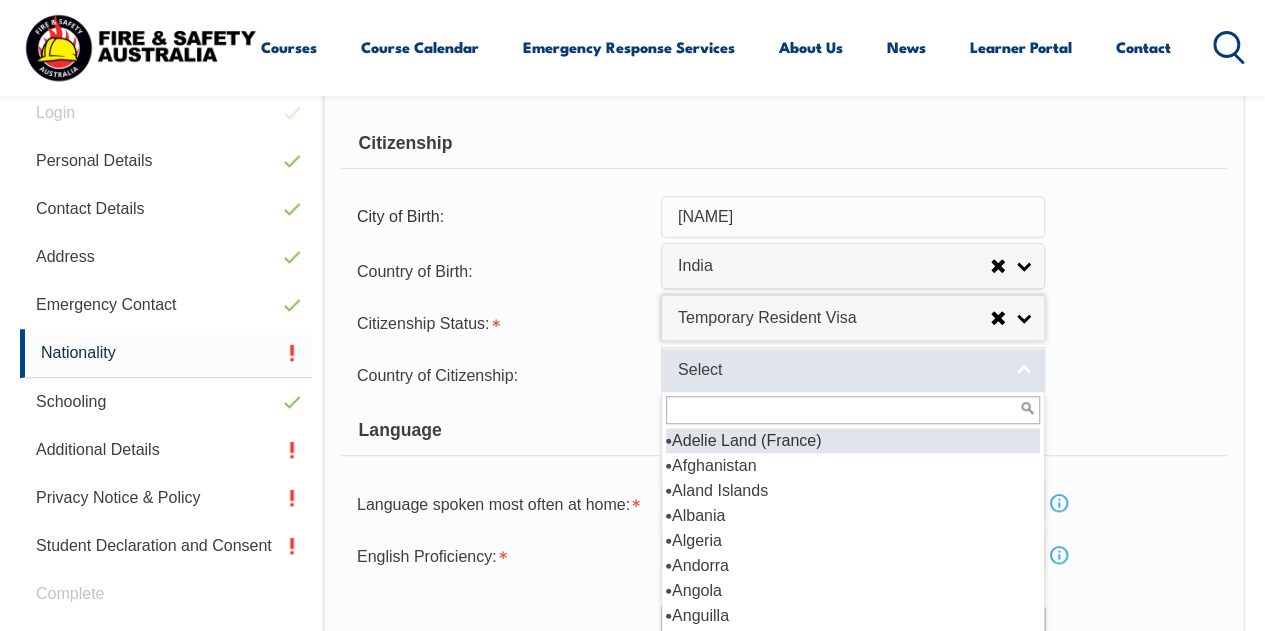 click on "Select" at bounding box center [853, 369] 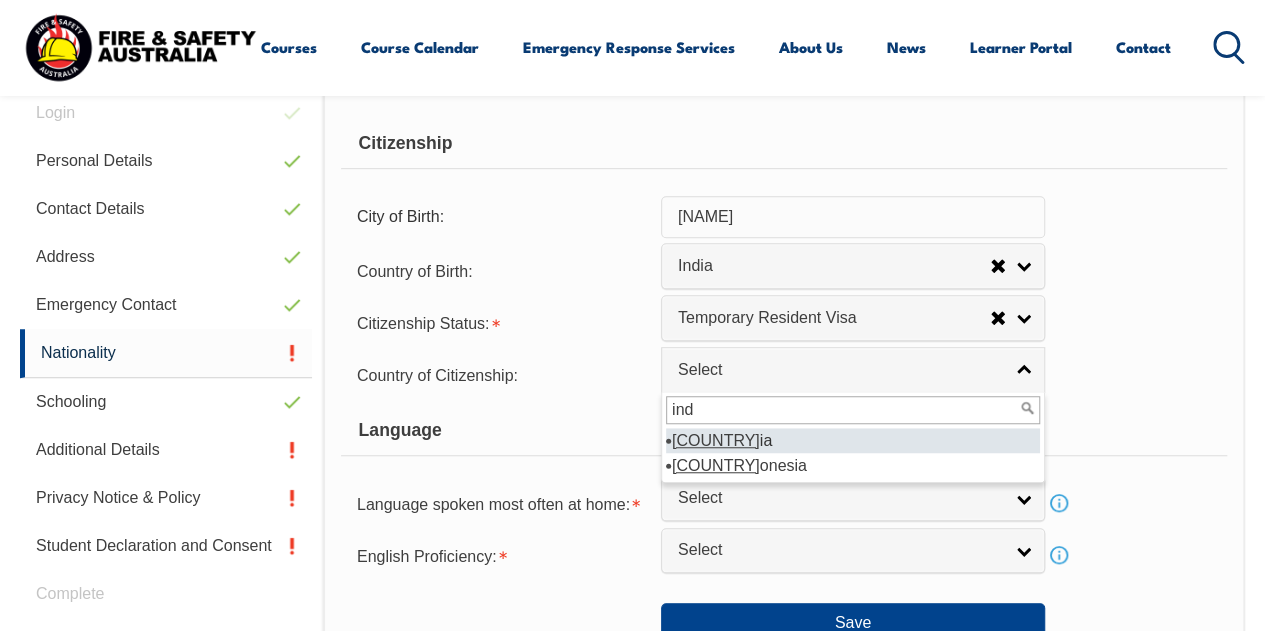 type on "ind" 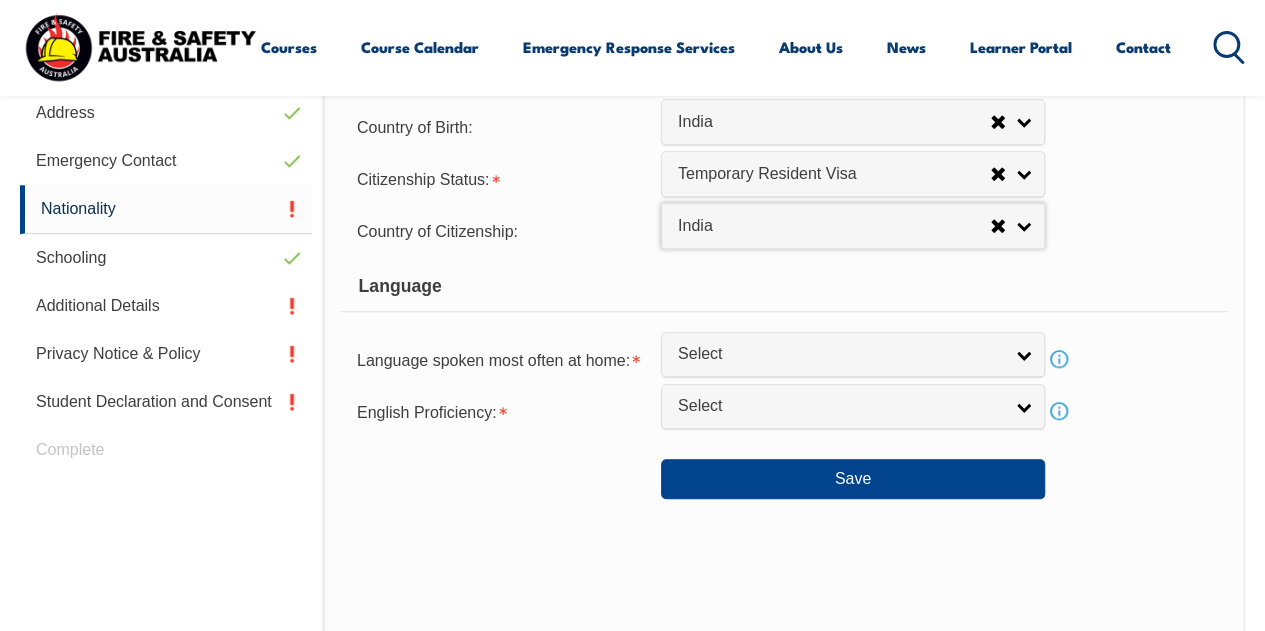 scroll, scrollTop: 706, scrollLeft: 0, axis: vertical 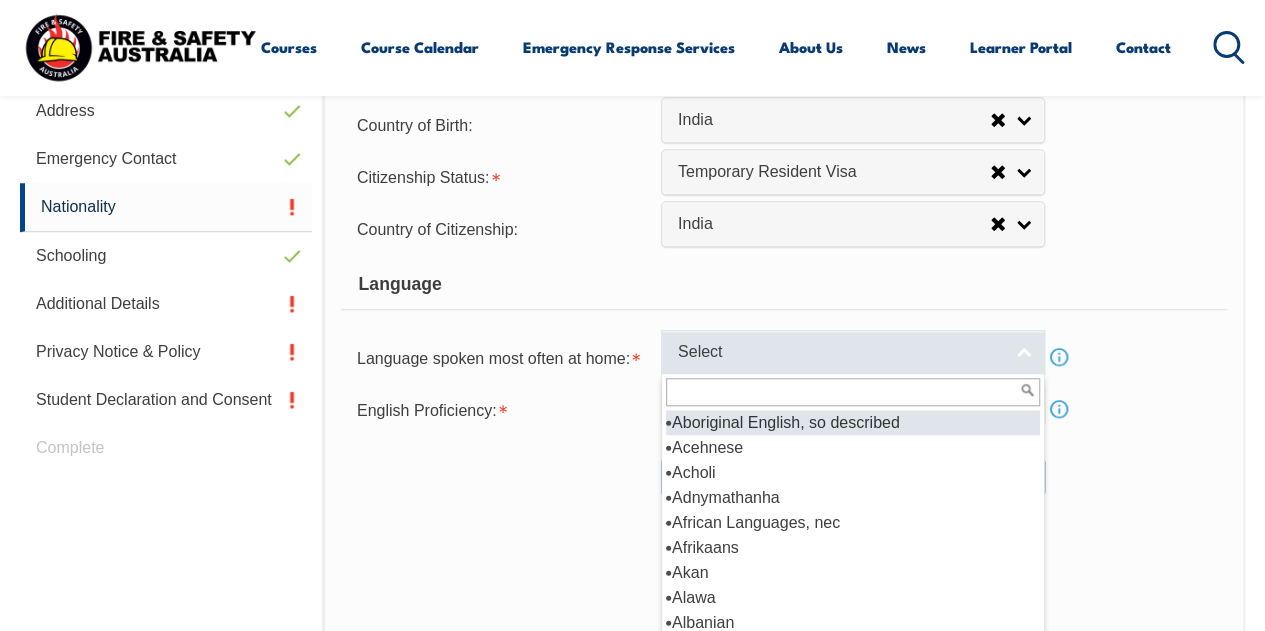 click on "Select" at bounding box center (840, 352) 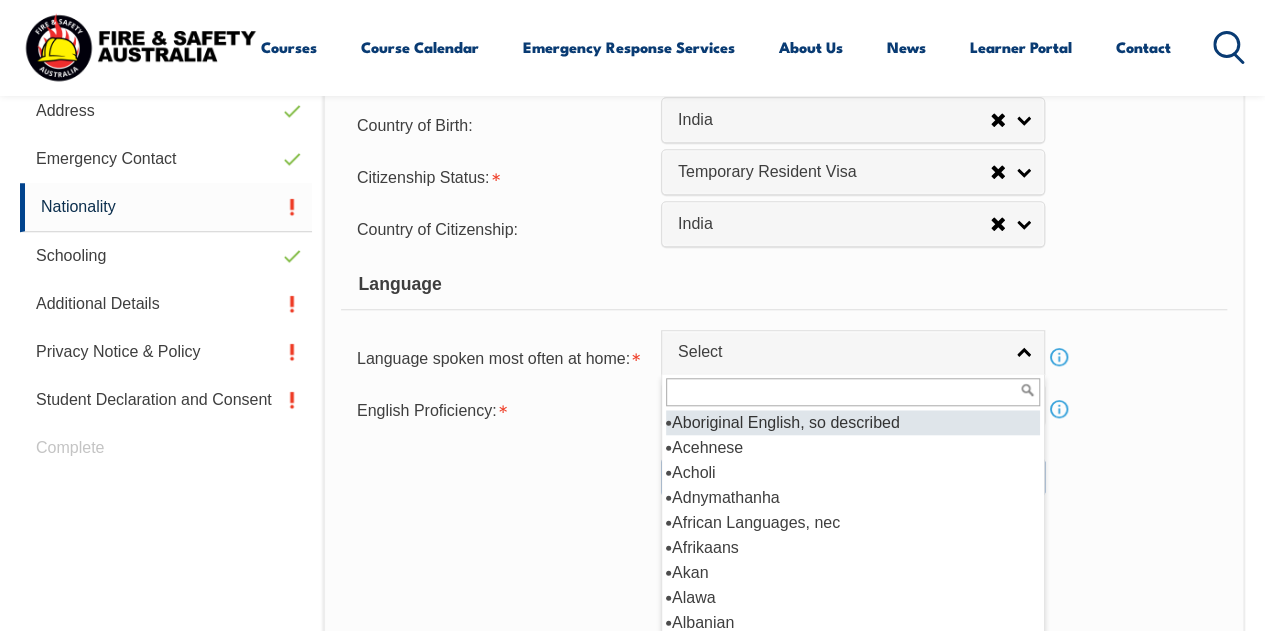 click at bounding box center [853, 392] 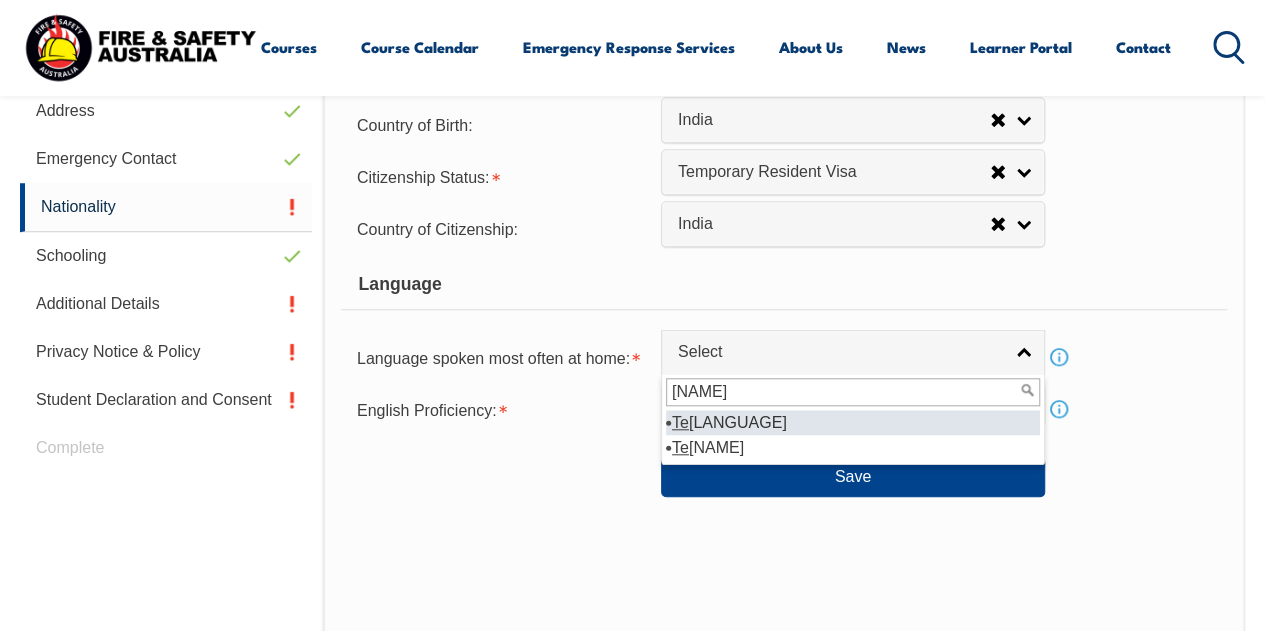 type on "te" 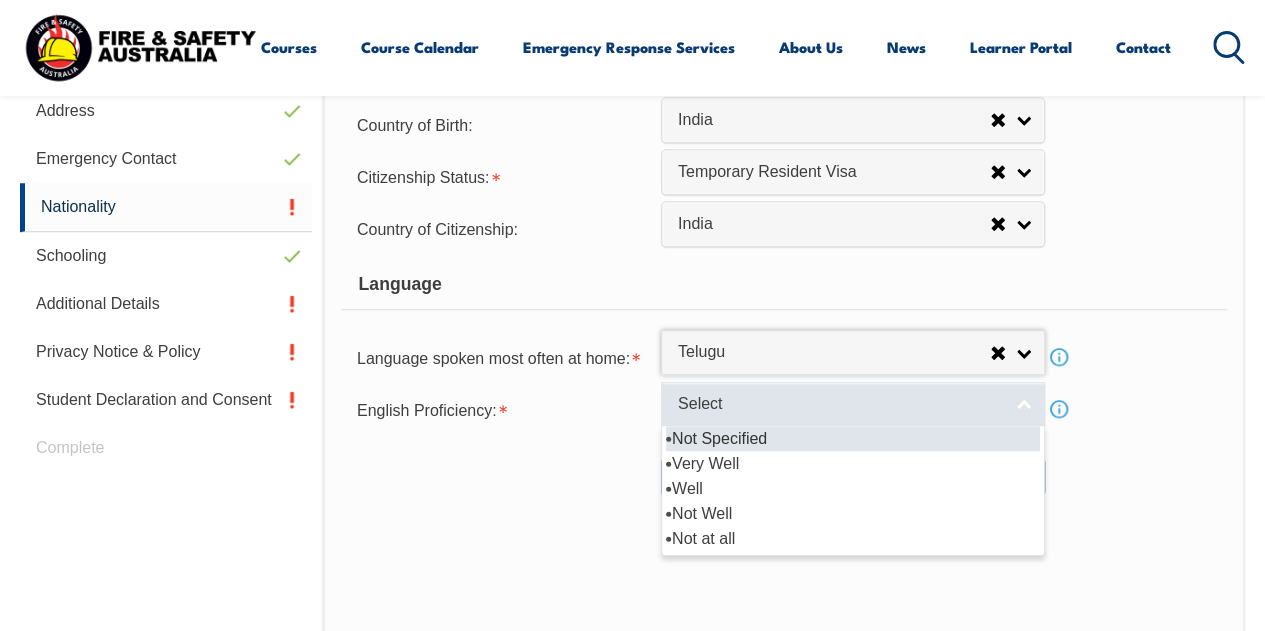 click on "Select" at bounding box center (840, 404) 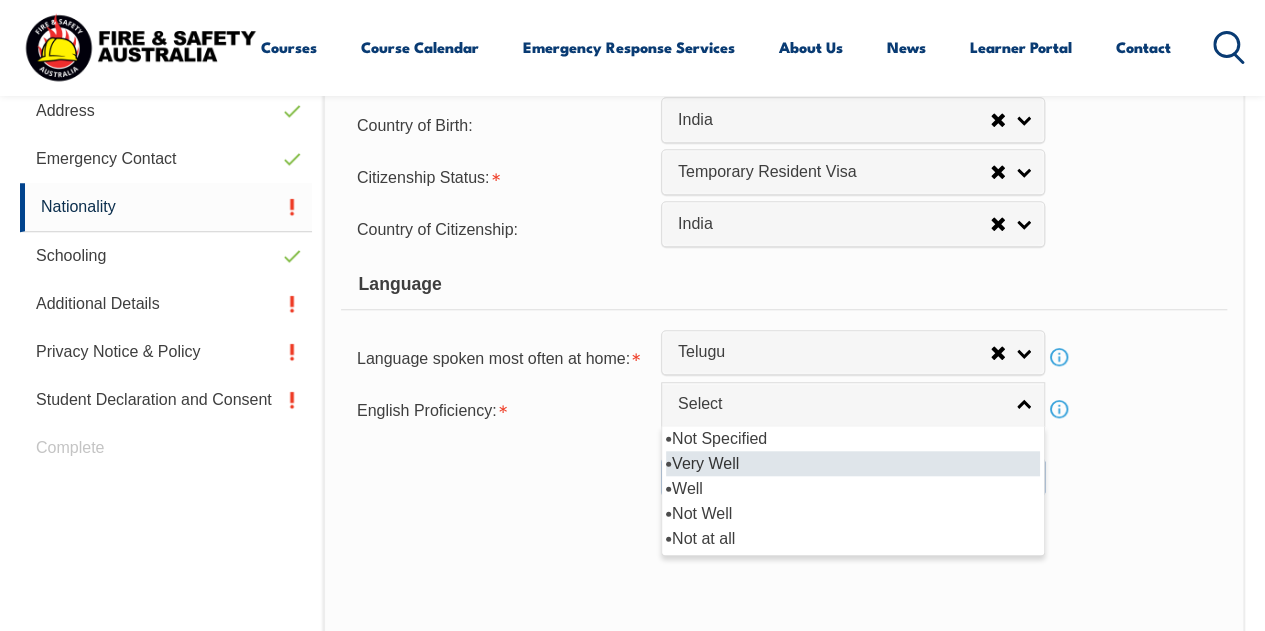 click on "Very Well" at bounding box center (853, 463) 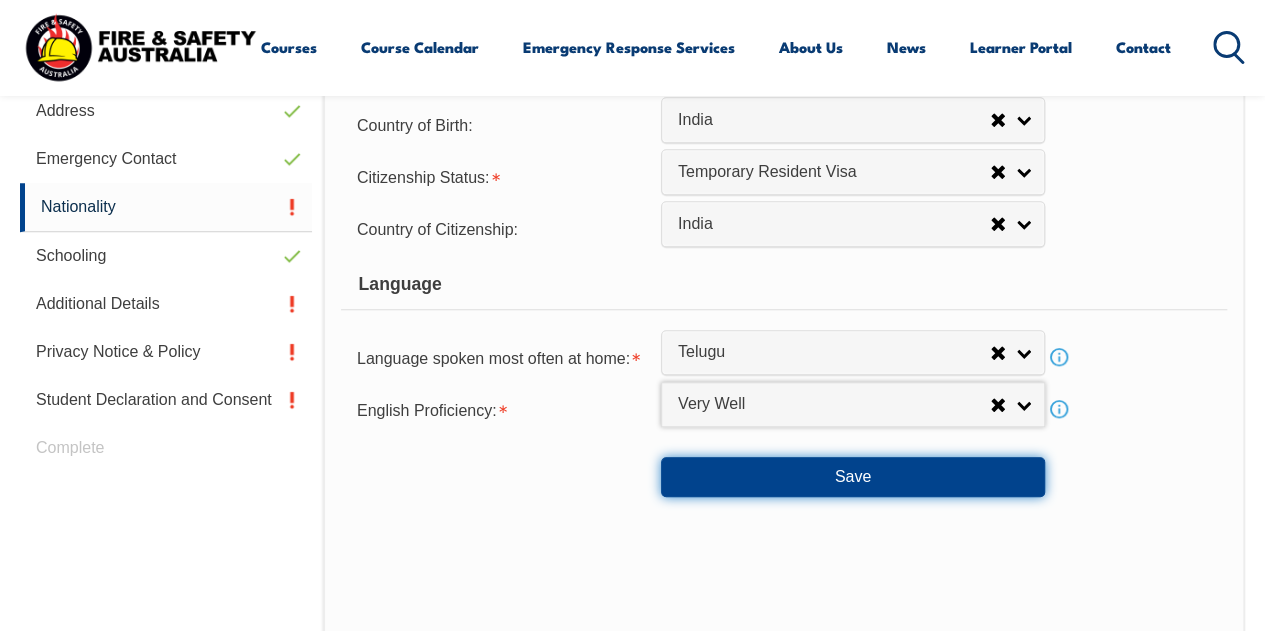 click on "Save" at bounding box center [853, 477] 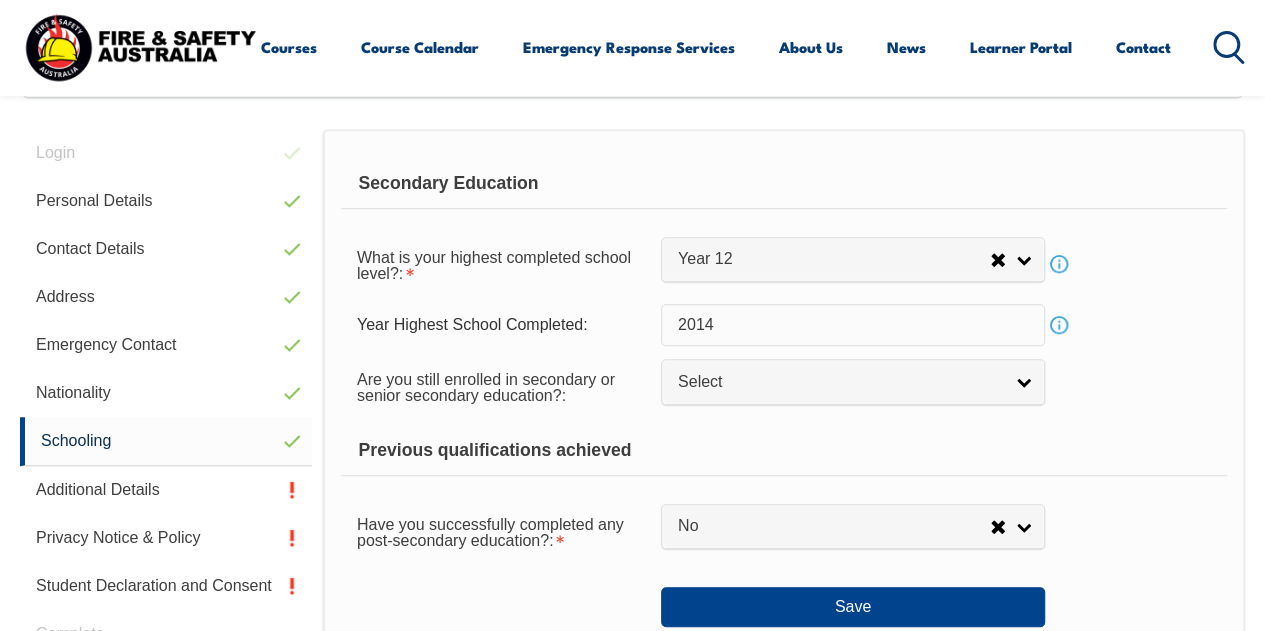 scroll, scrollTop: 515, scrollLeft: 0, axis: vertical 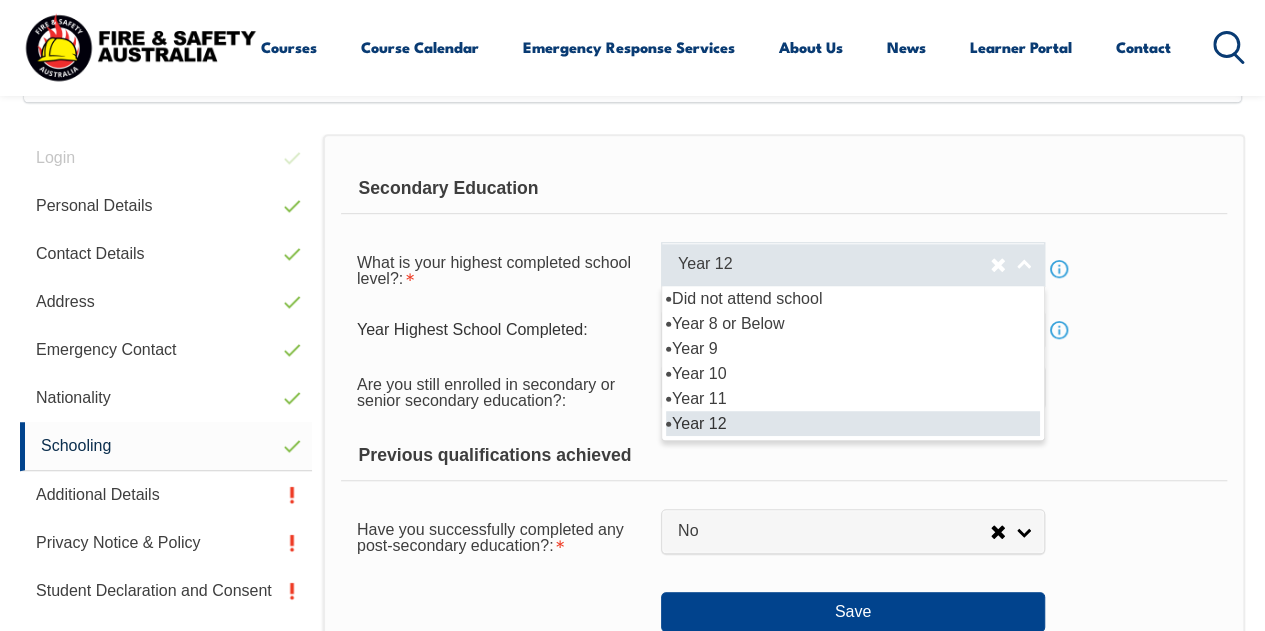 click on "Year 12" at bounding box center [853, 264] 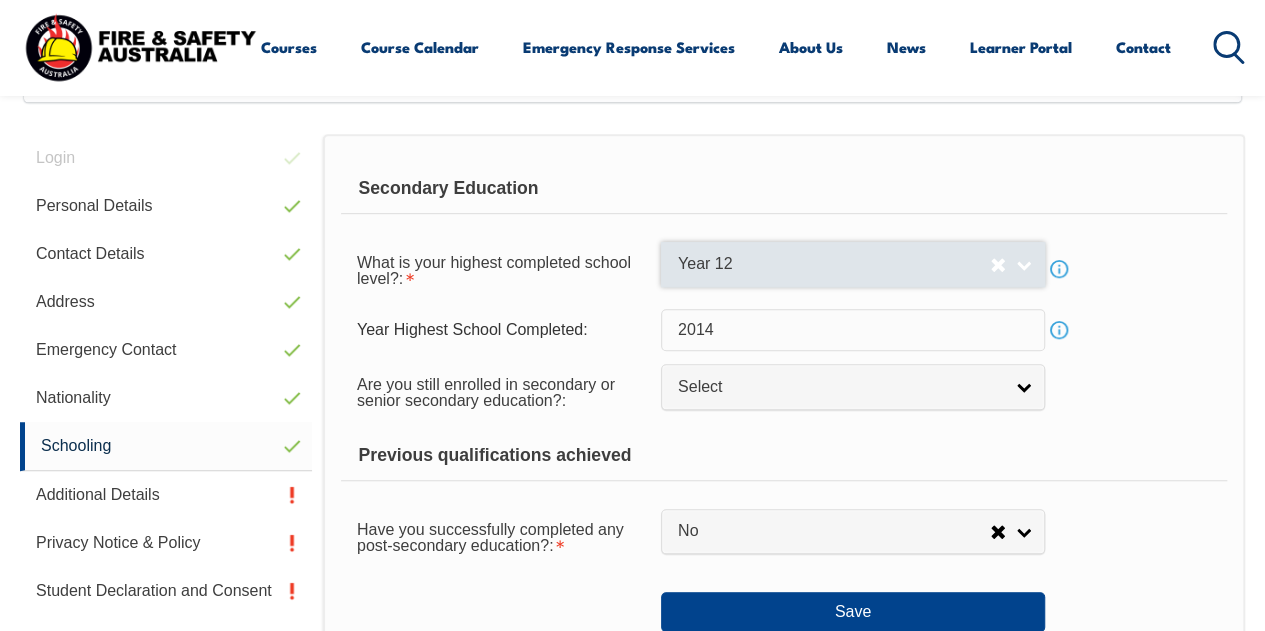 click on "Year 12" at bounding box center (853, 264) 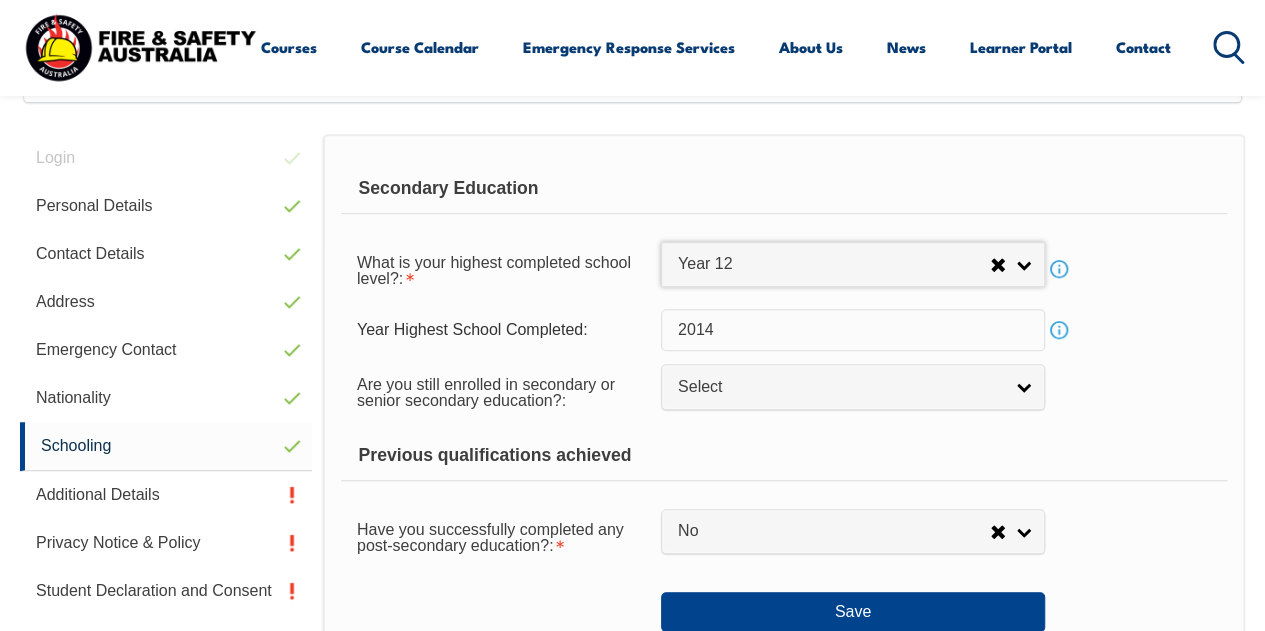 scroll, scrollTop: 652, scrollLeft: 0, axis: vertical 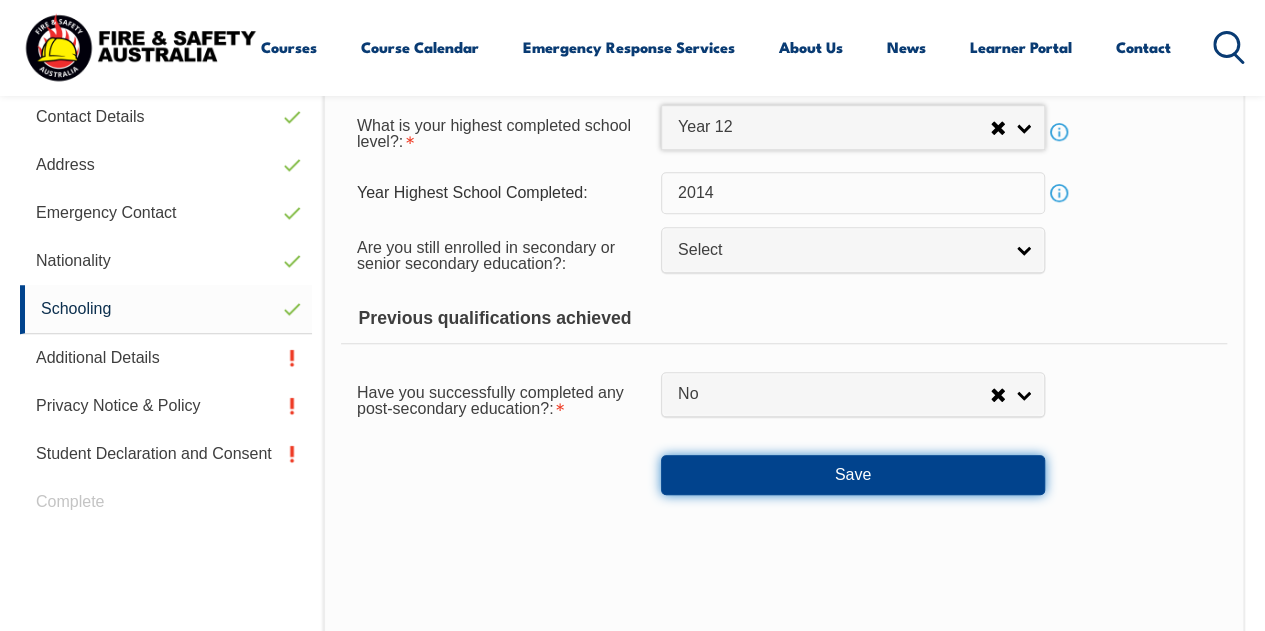 click on "Save" at bounding box center (853, 475) 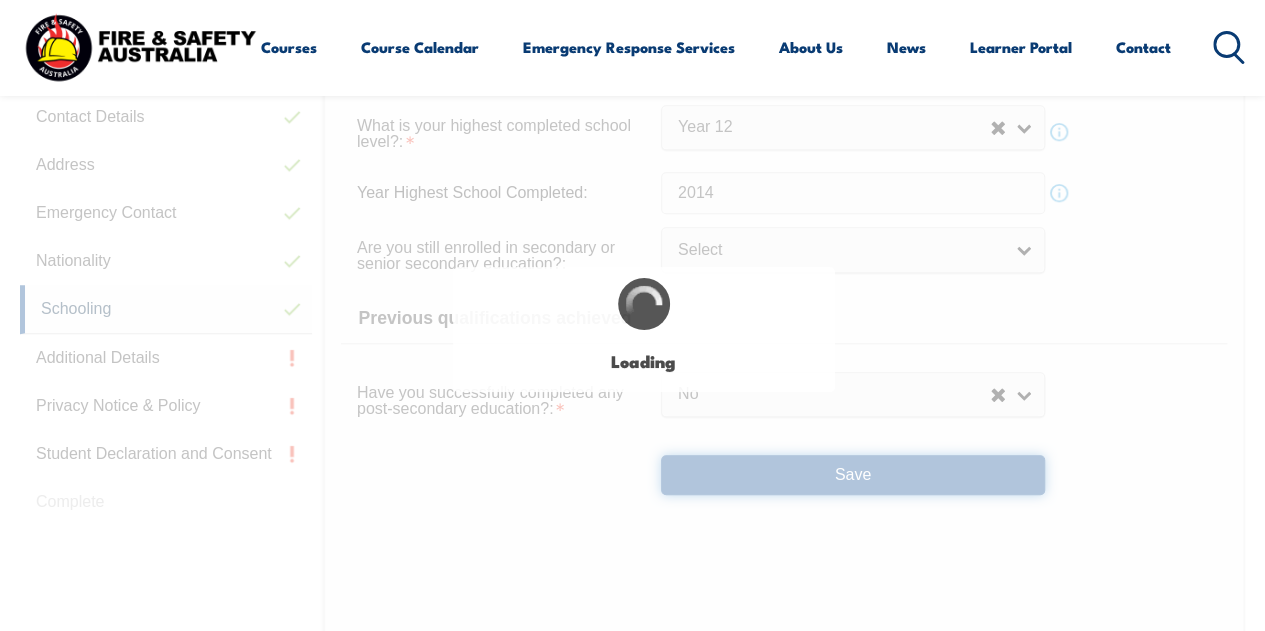 select on "false" 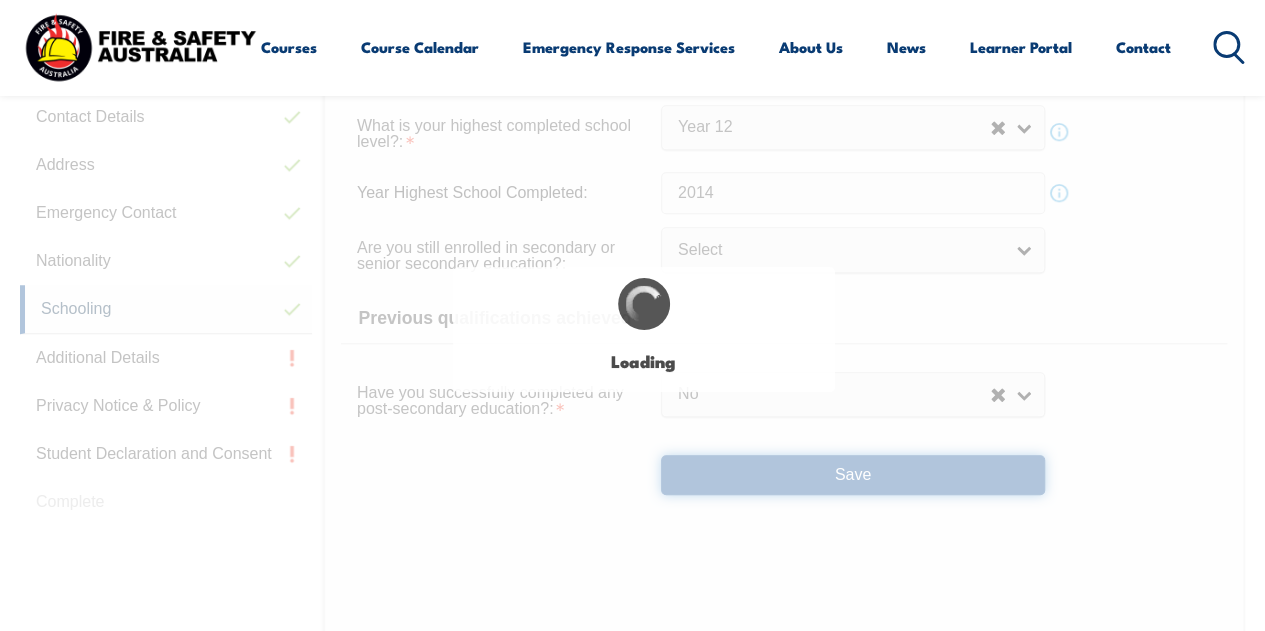 select 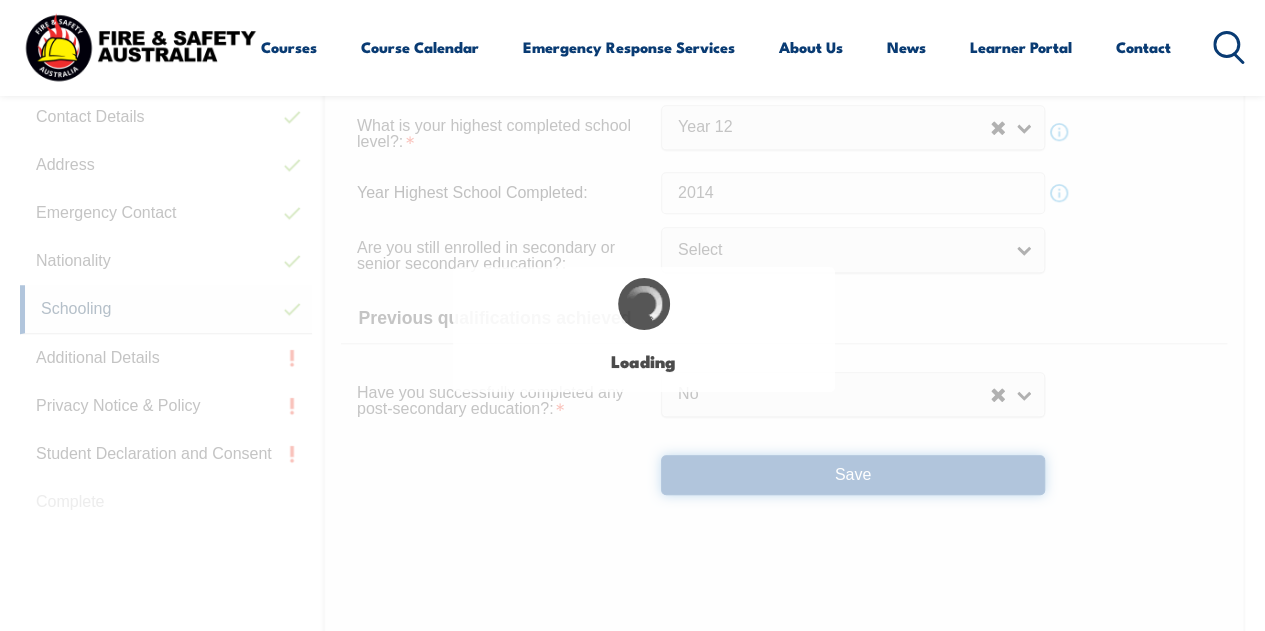 select on "false" 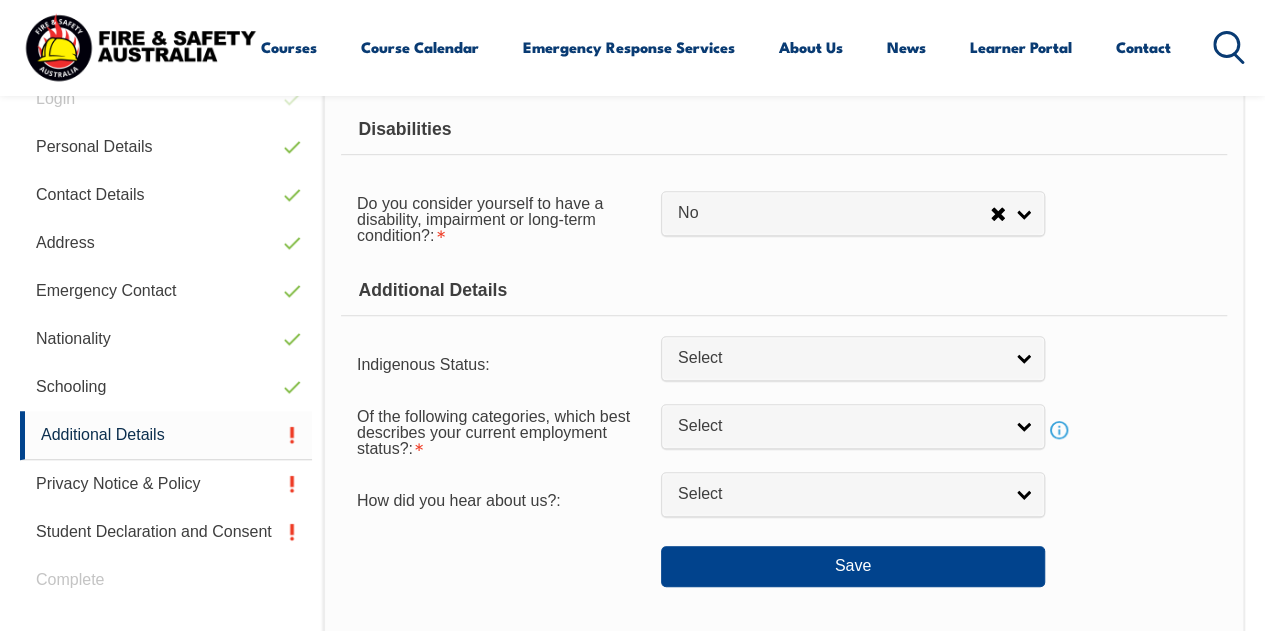 scroll, scrollTop: 561, scrollLeft: 0, axis: vertical 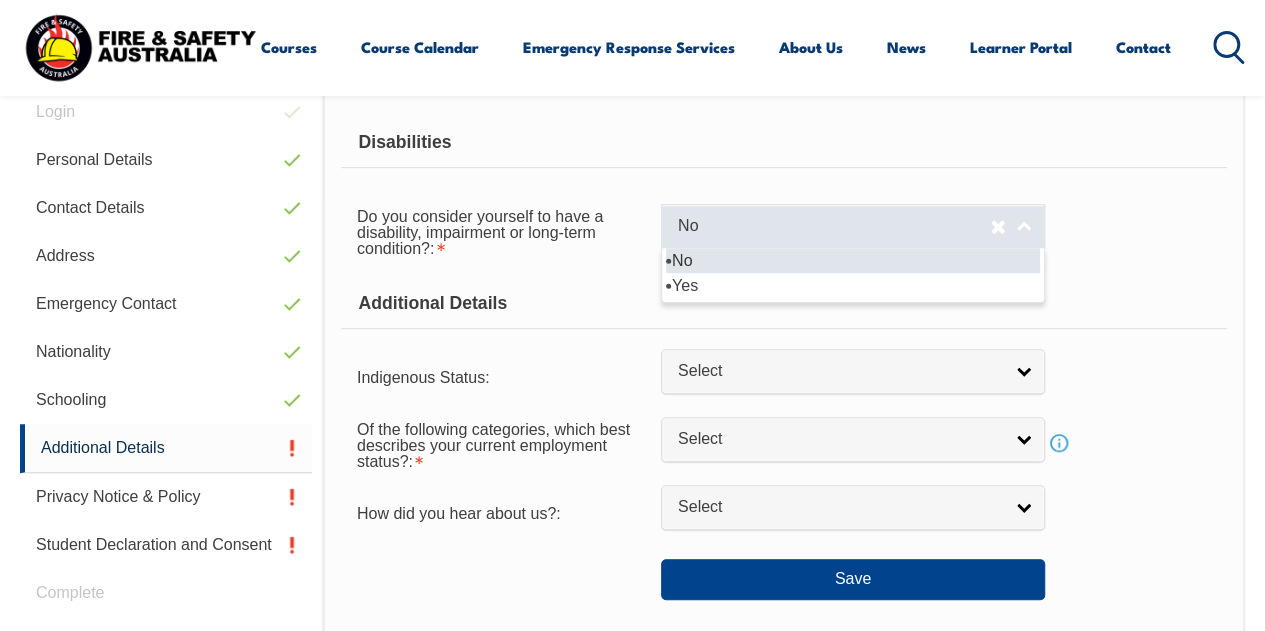 click on "No" at bounding box center [834, 226] 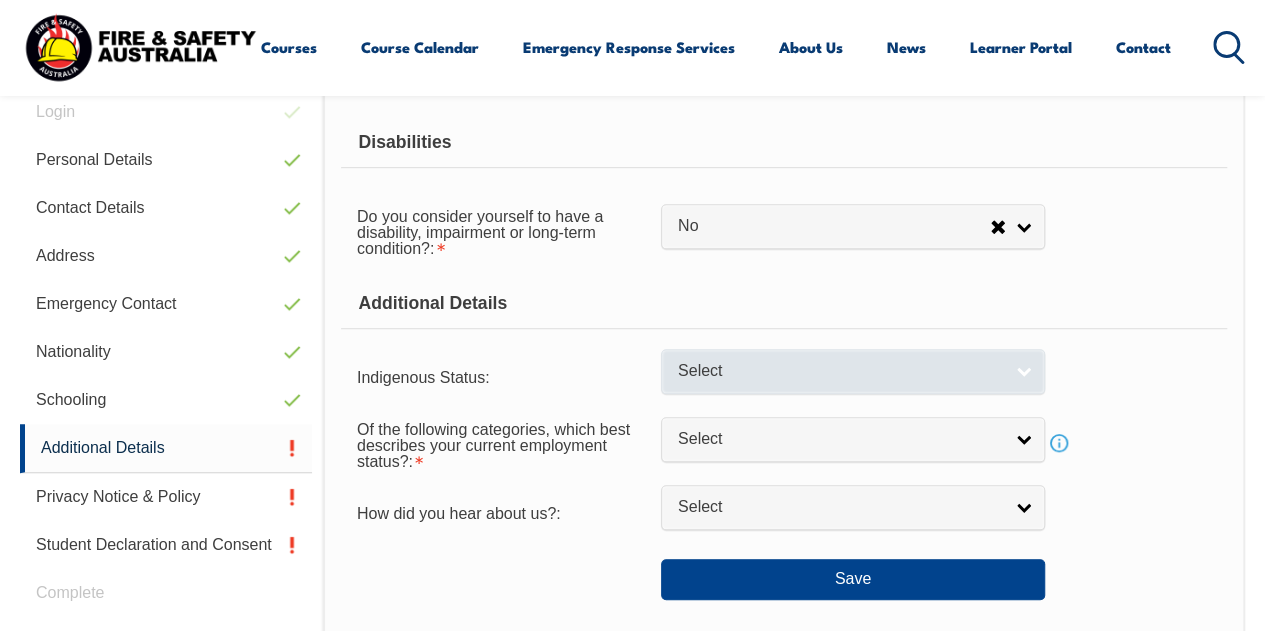 drag, startPoint x: 578, startPoint y: 291, endPoint x: 769, endPoint y: 364, distance: 204.47493 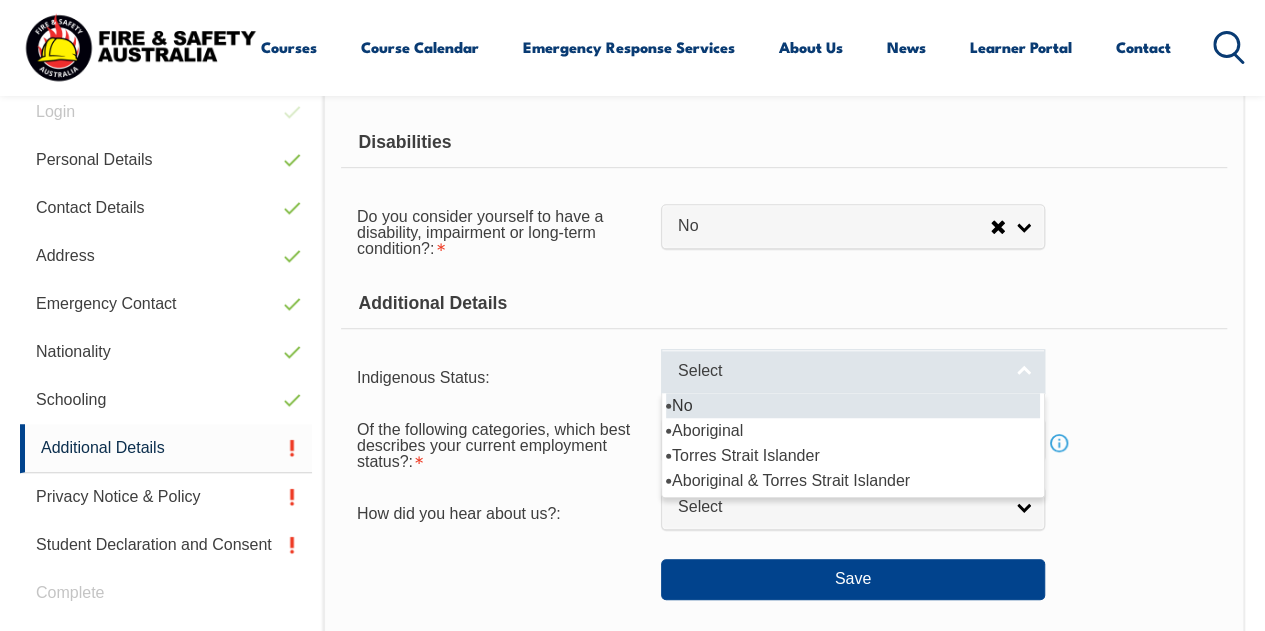 click on "Select" at bounding box center [840, 371] 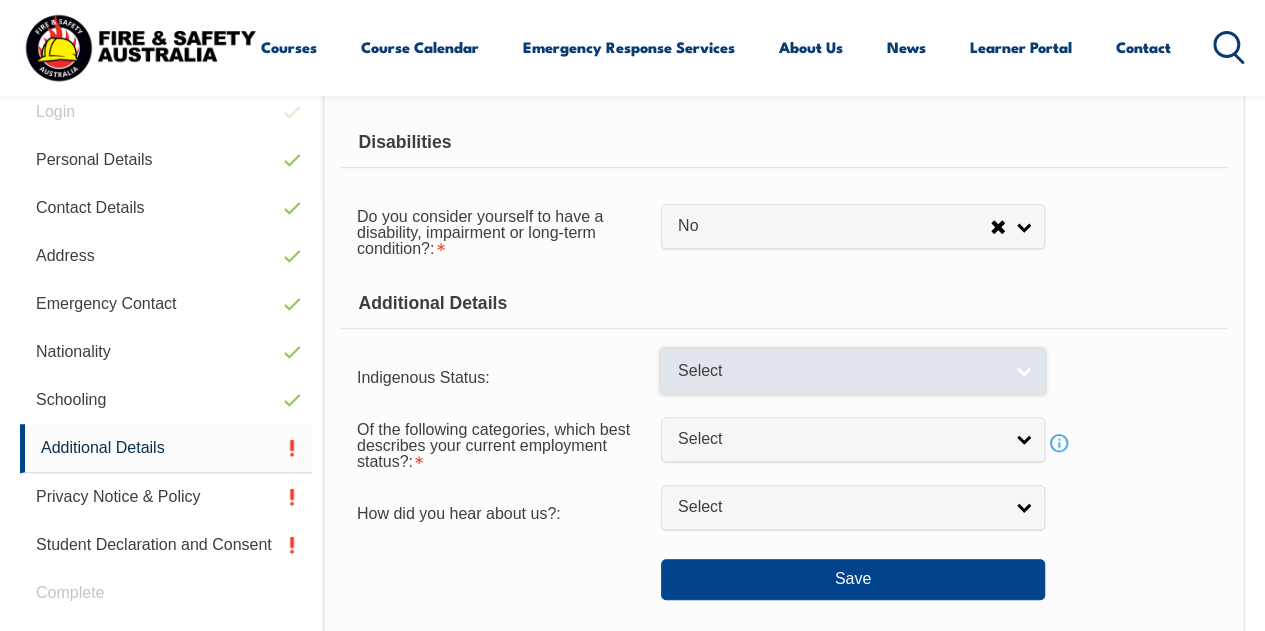 click on "Select" at bounding box center (853, 371) 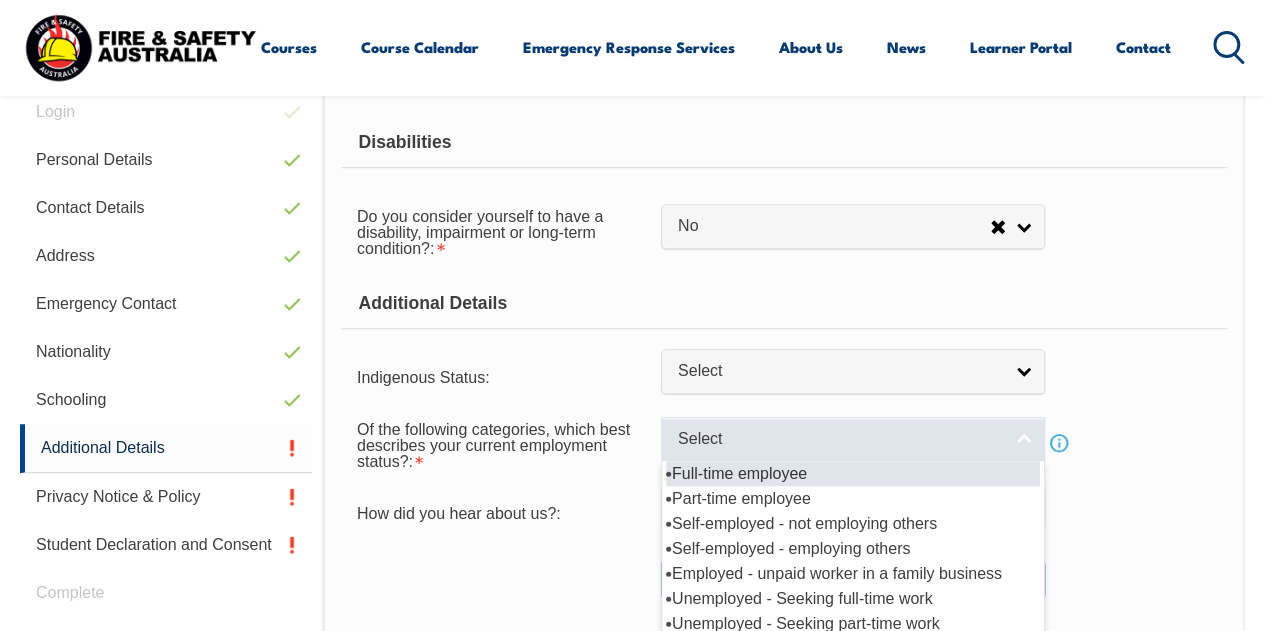 click on "Select" at bounding box center (853, 439) 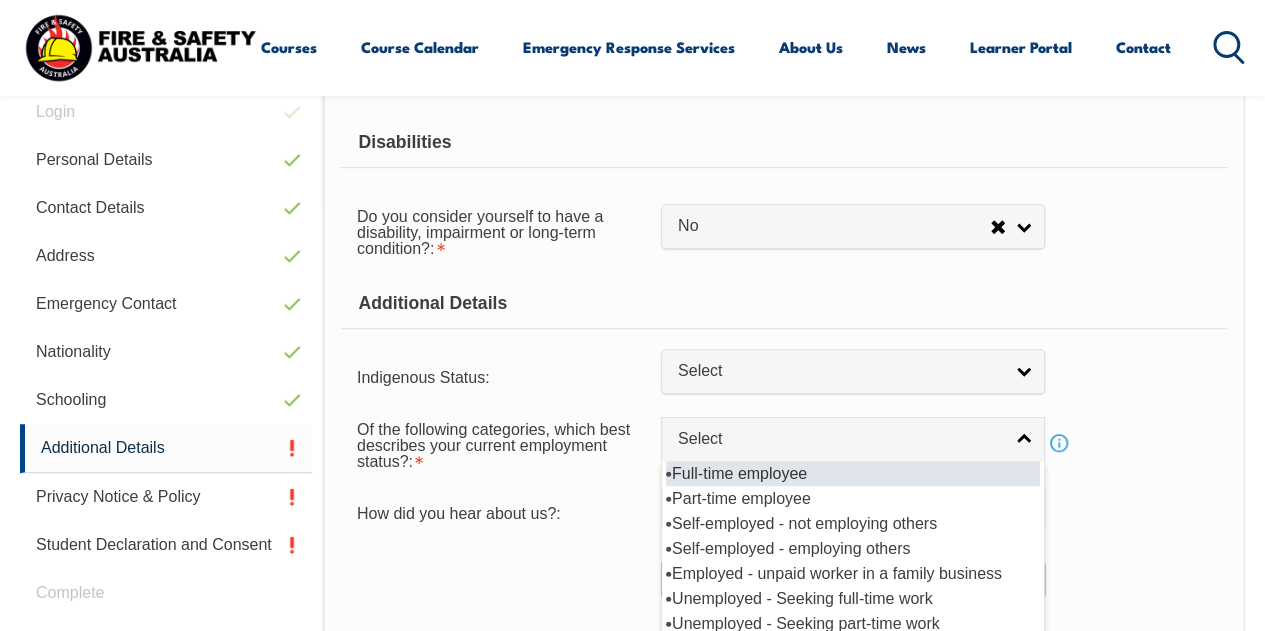 click on "Full-time employee" at bounding box center [853, 473] 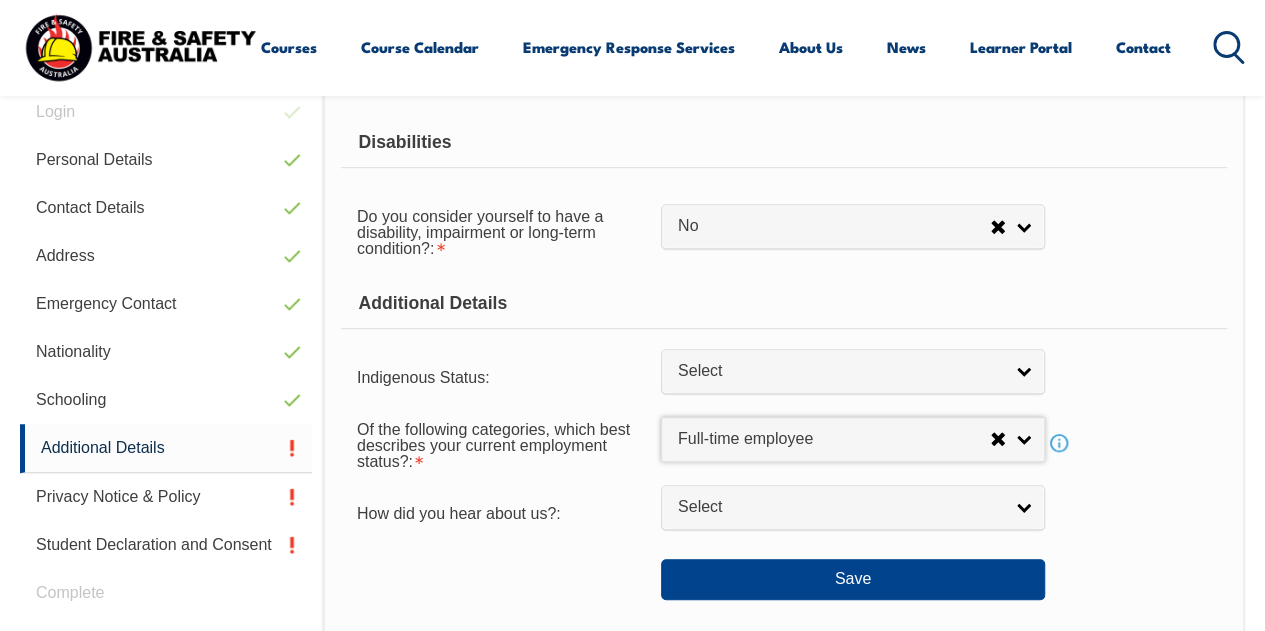 scroll, scrollTop: 664, scrollLeft: 0, axis: vertical 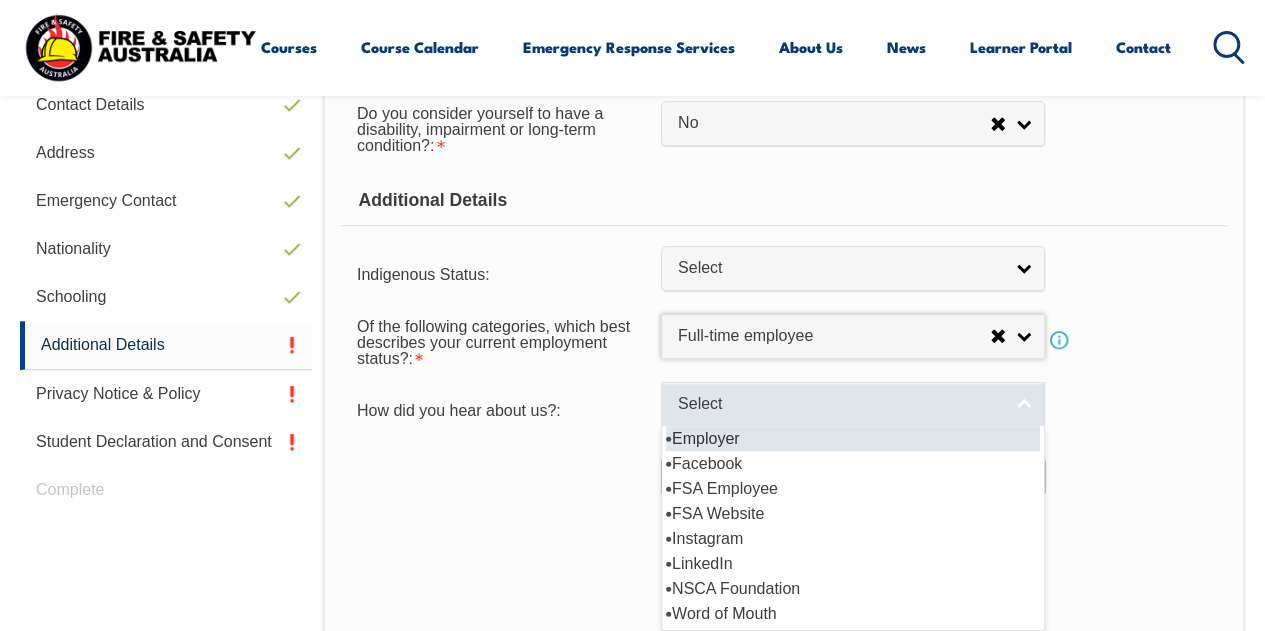 click on "Select" at bounding box center [853, 404] 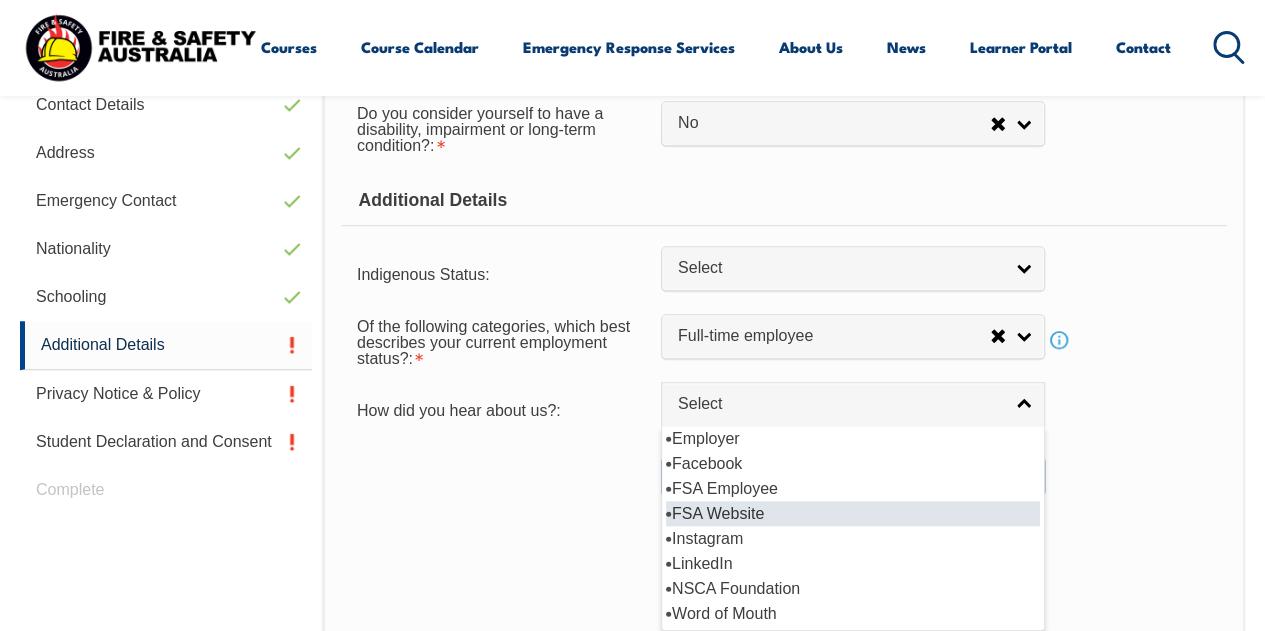 click on "FSA Website" at bounding box center [853, 513] 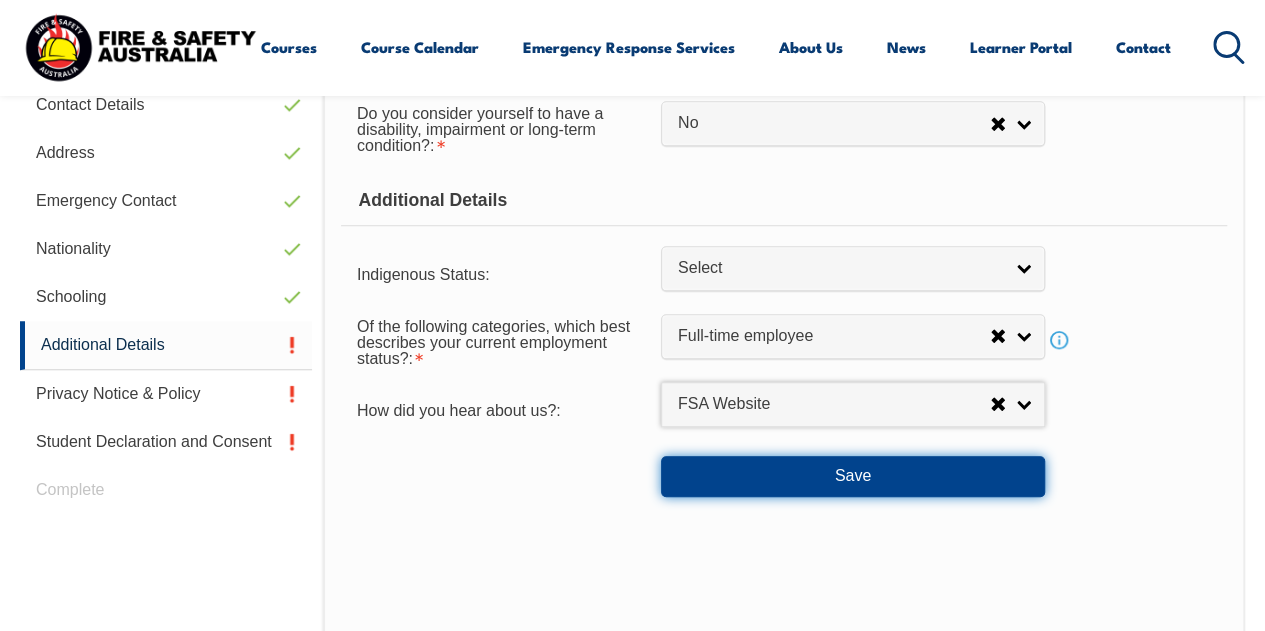 click on "Save" at bounding box center (853, 476) 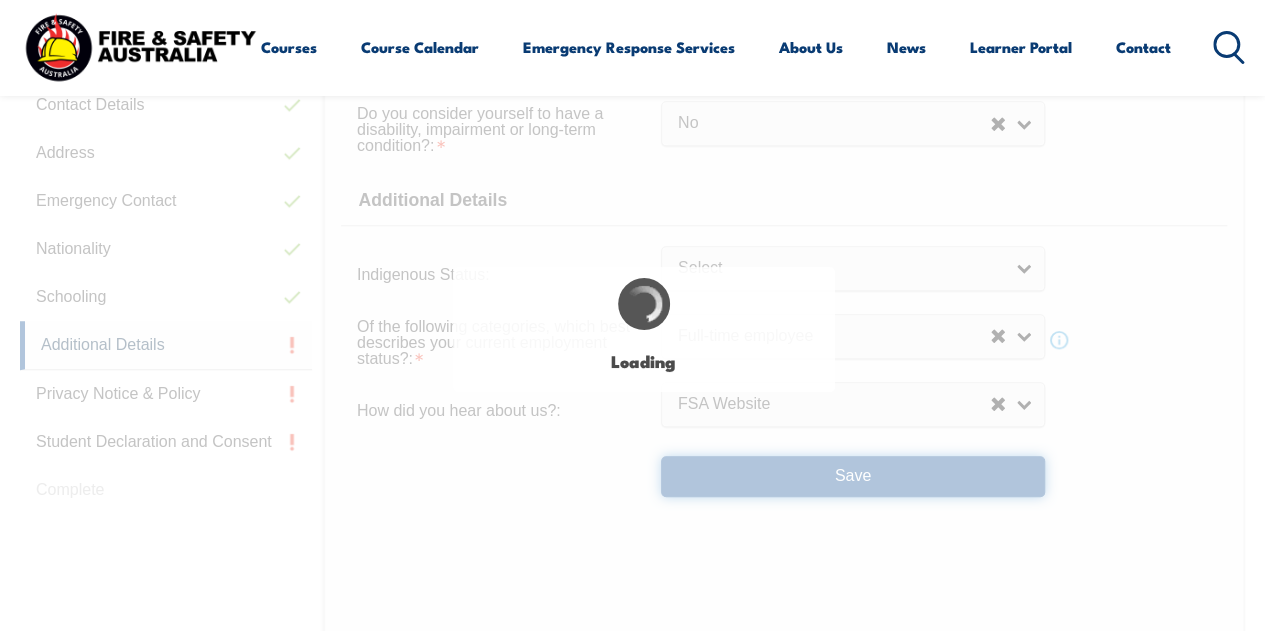 select on "false" 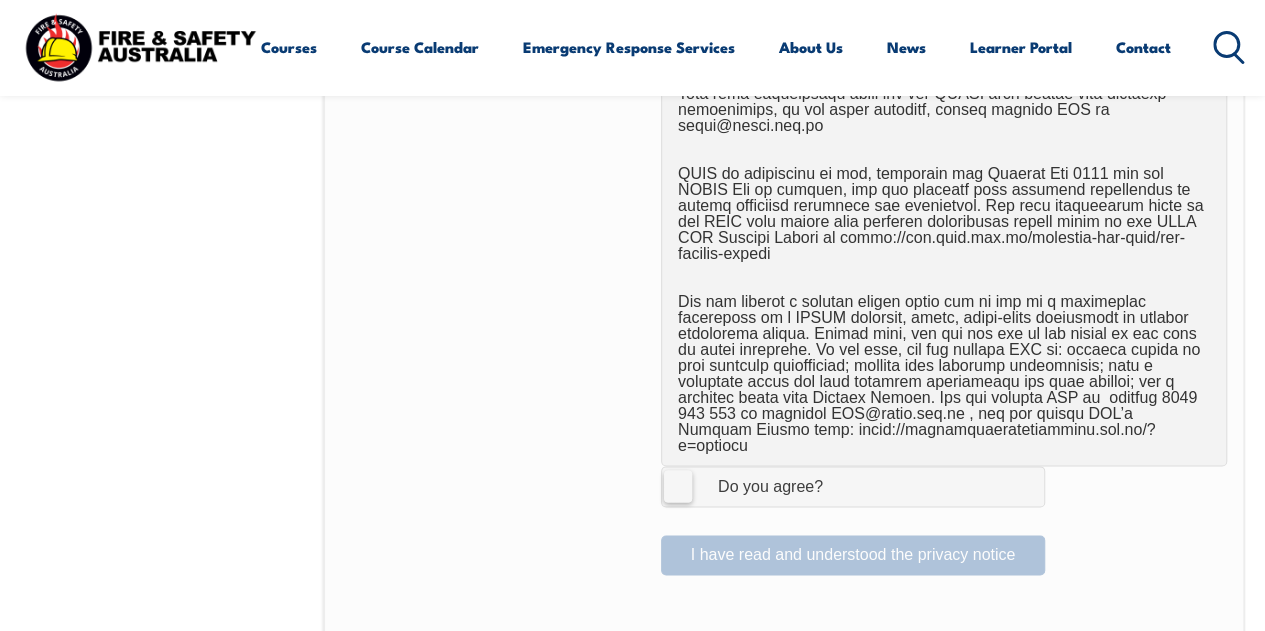 scroll, scrollTop: 1265, scrollLeft: 0, axis: vertical 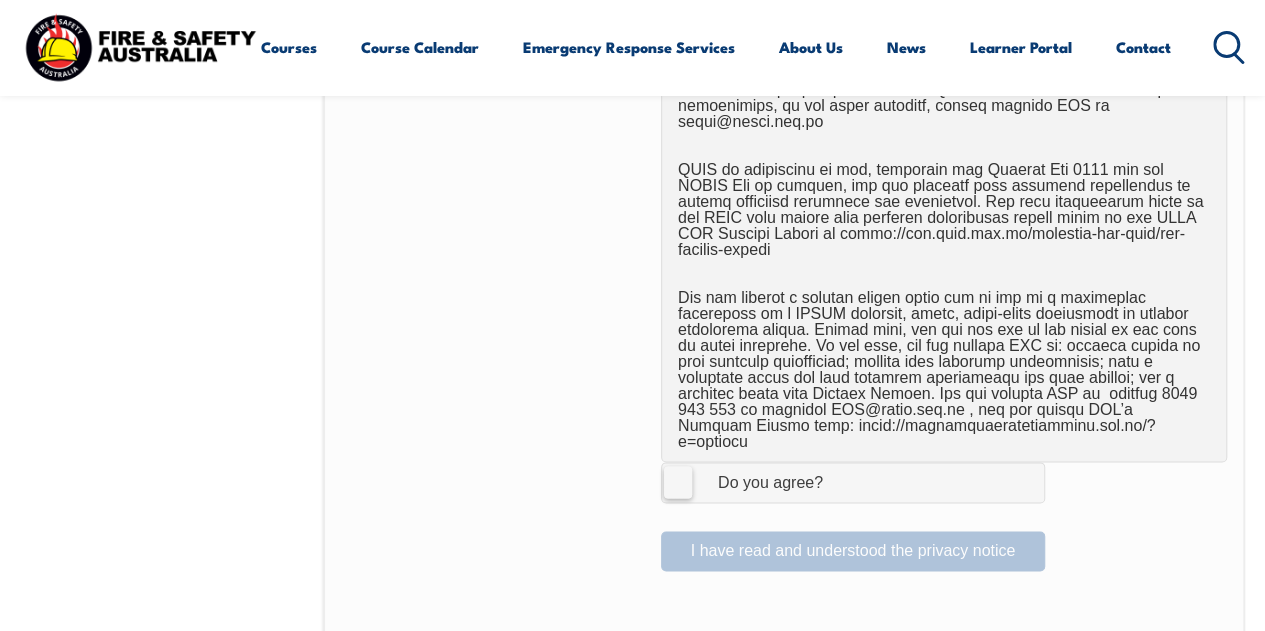 click on "I Agree Do you agree?" at bounding box center [853, 482] 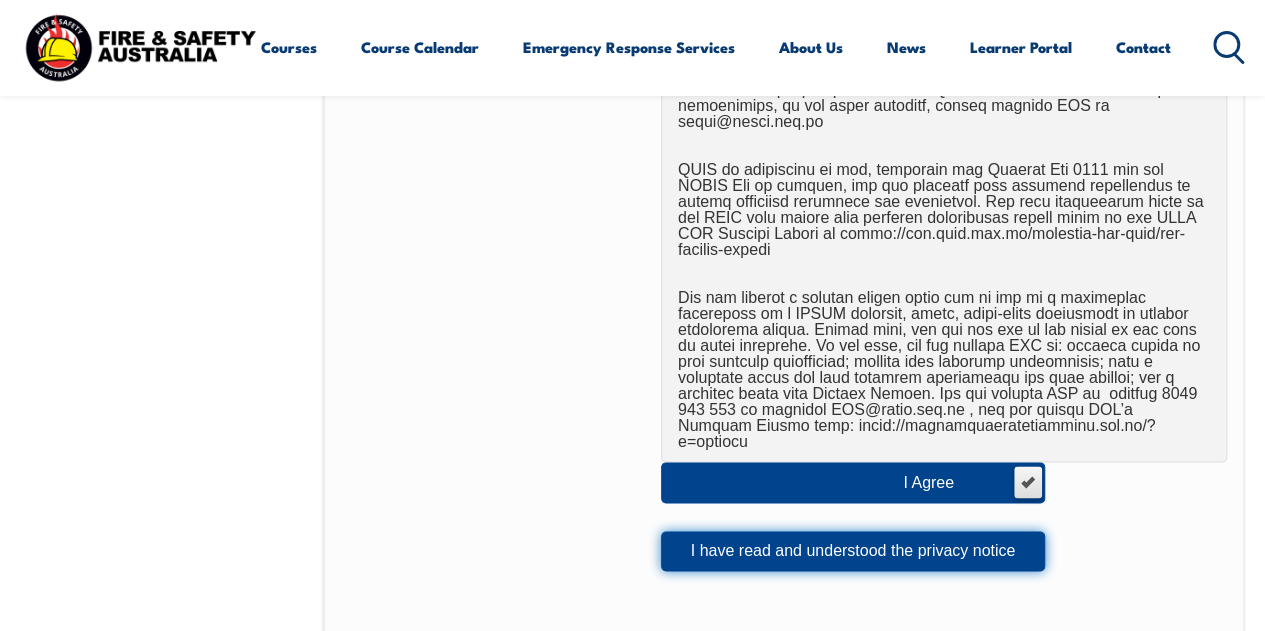 click on "I have read and understood the privacy notice" at bounding box center [853, 551] 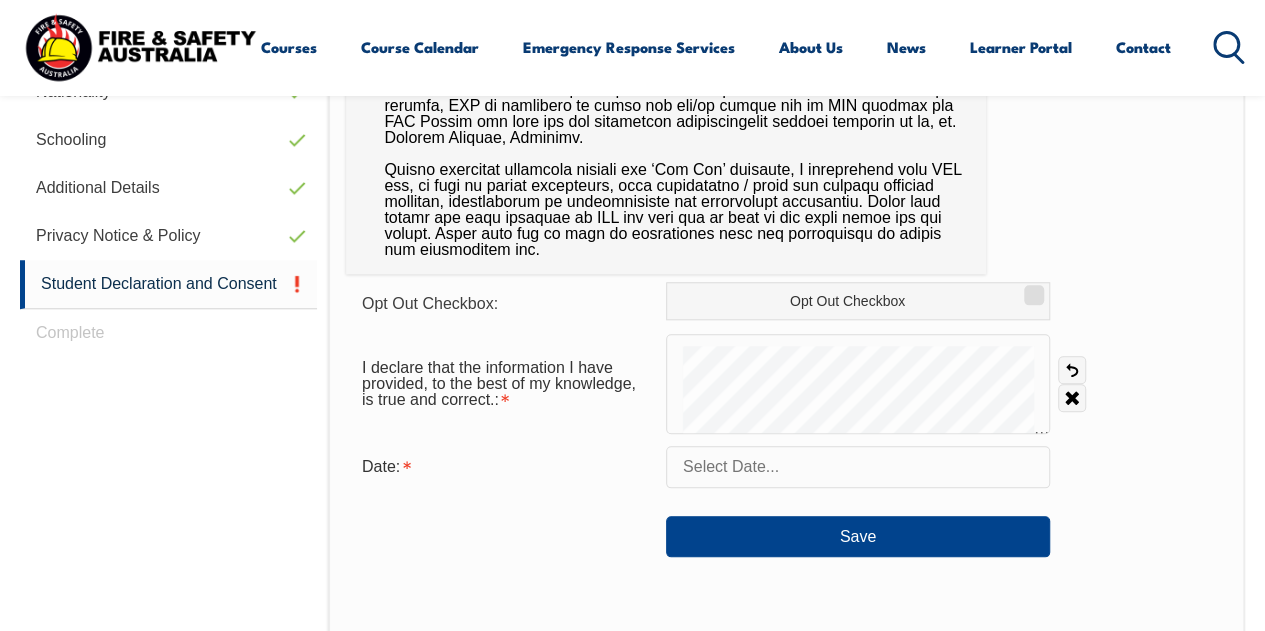 scroll, scrollTop: 819, scrollLeft: 0, axis: vertical 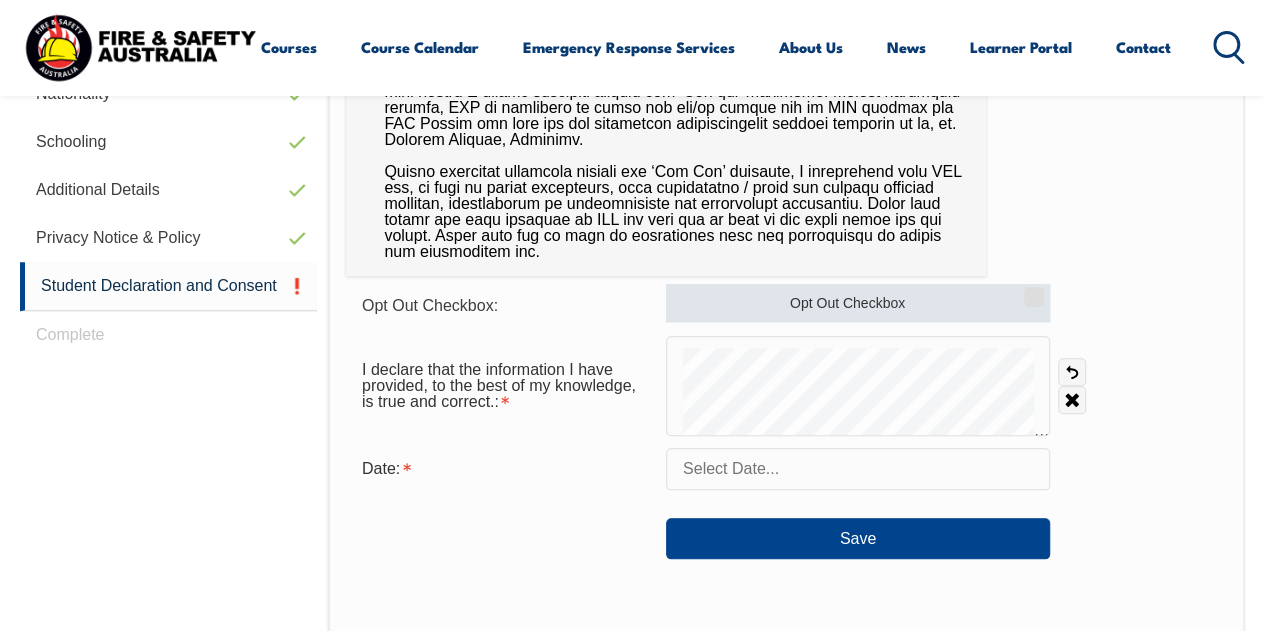 click on "Opt Out Checkbox" at bounding box center (1031, 290) 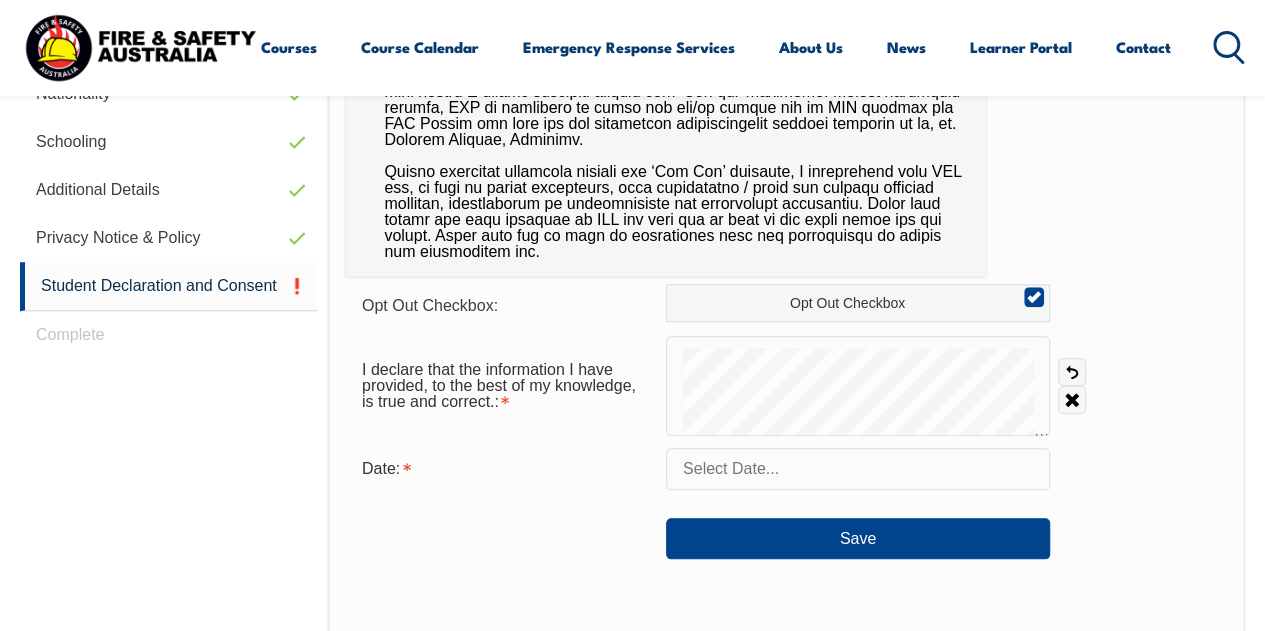 click on "Opt Out Checkbox: Opt Out Checkbox I declare that the information I have provided, to the best of my knowledge, is true and correct.: Undo Clear Date: Save" at bounding box center [786, 337] 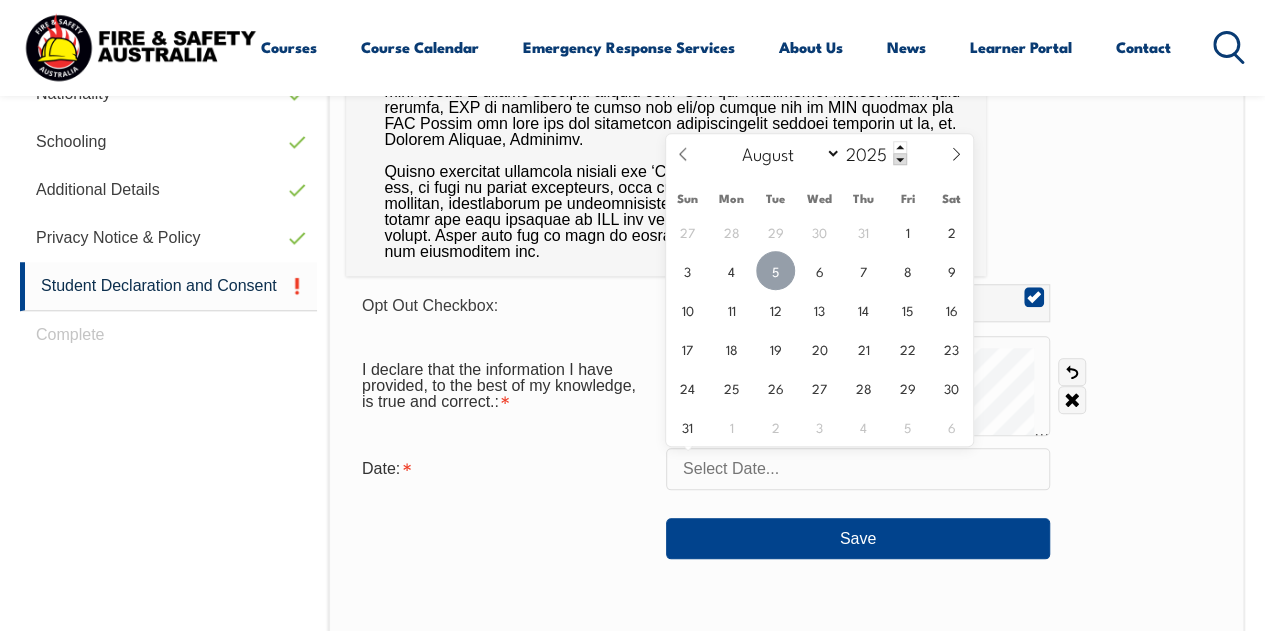 click on "5" at bounding box center [775, 270] 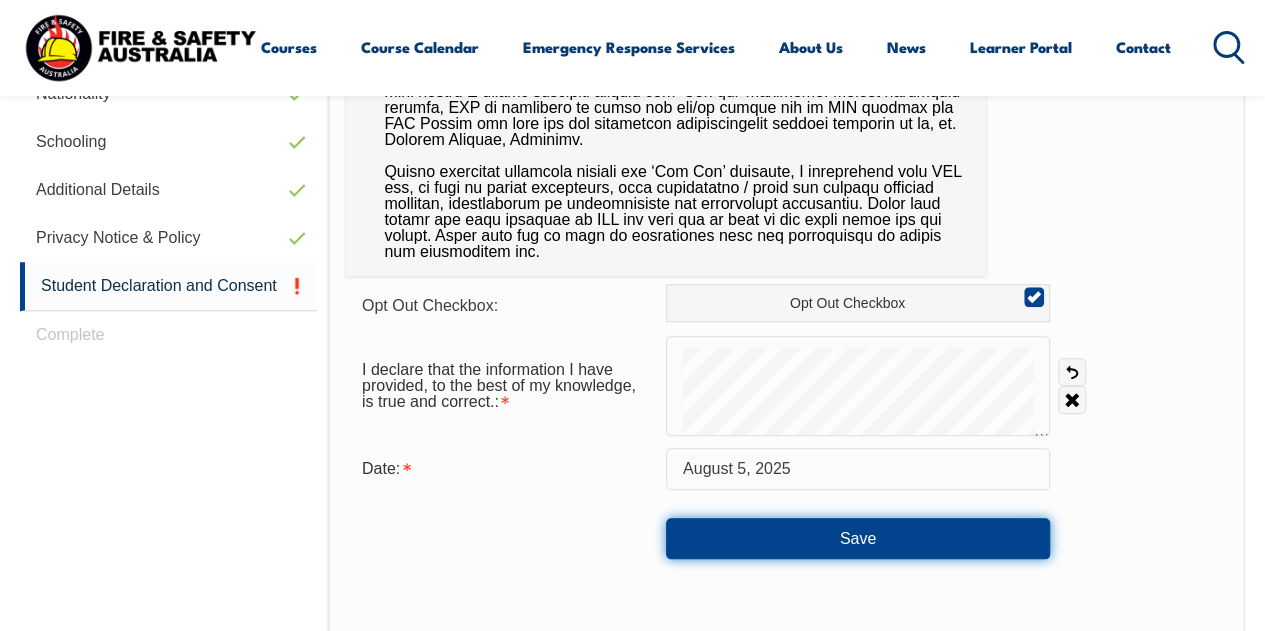 click on "Save" at bounding box center (858, 538) 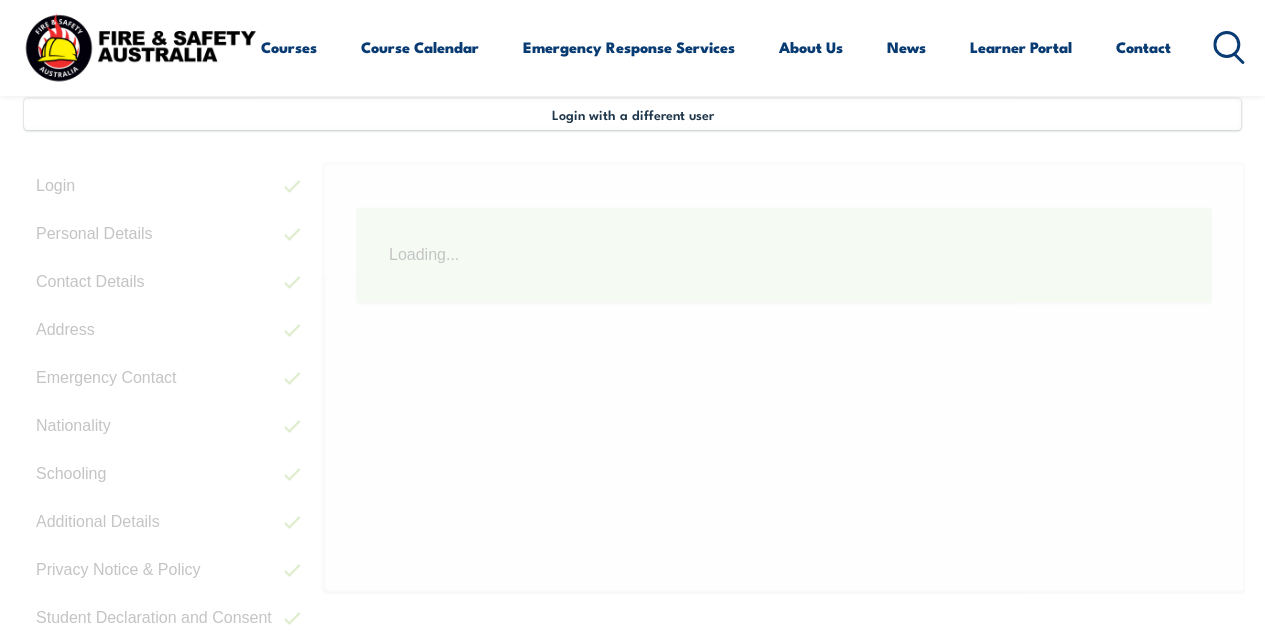 scroll, scrollTop: 484, scrollLeft: 0, axis: vertical 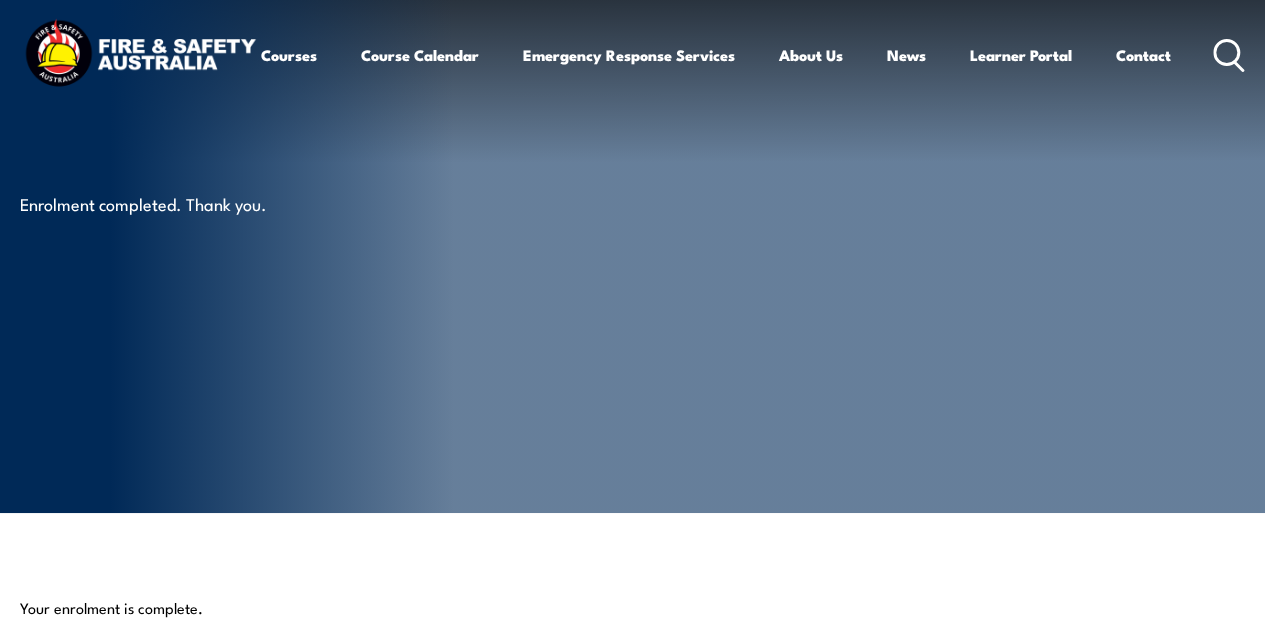 click at bounding box center [140, 55] 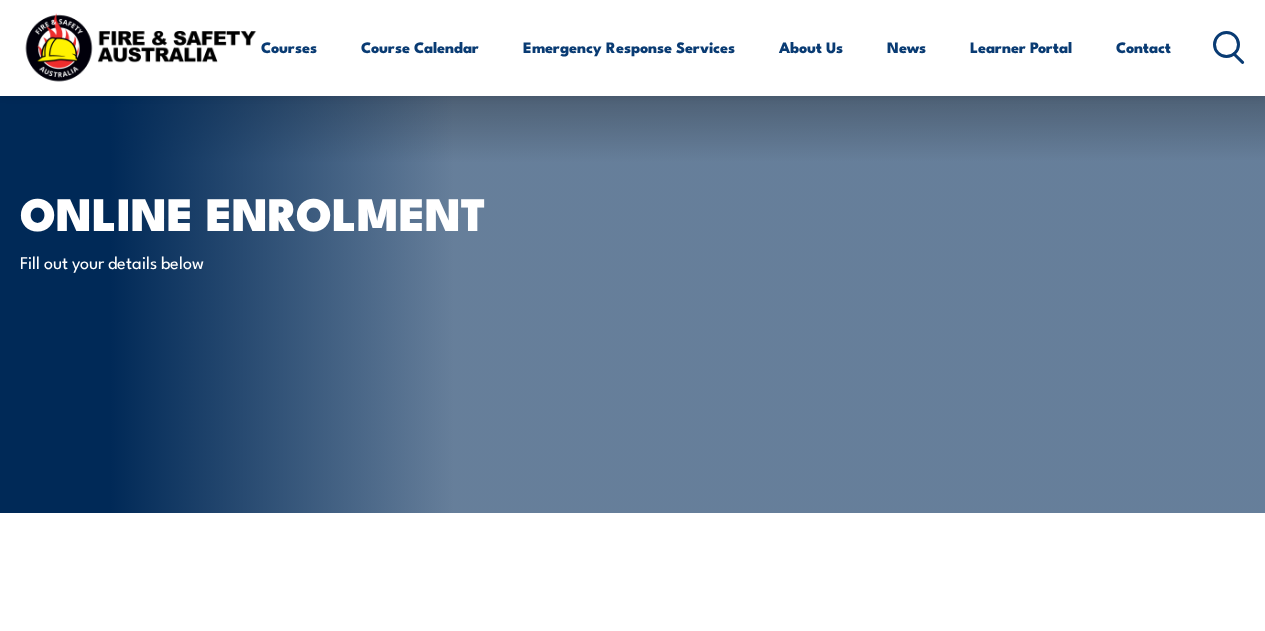 scroll, scrollTop: 541, scrollLeft: 0, axis: vertical 